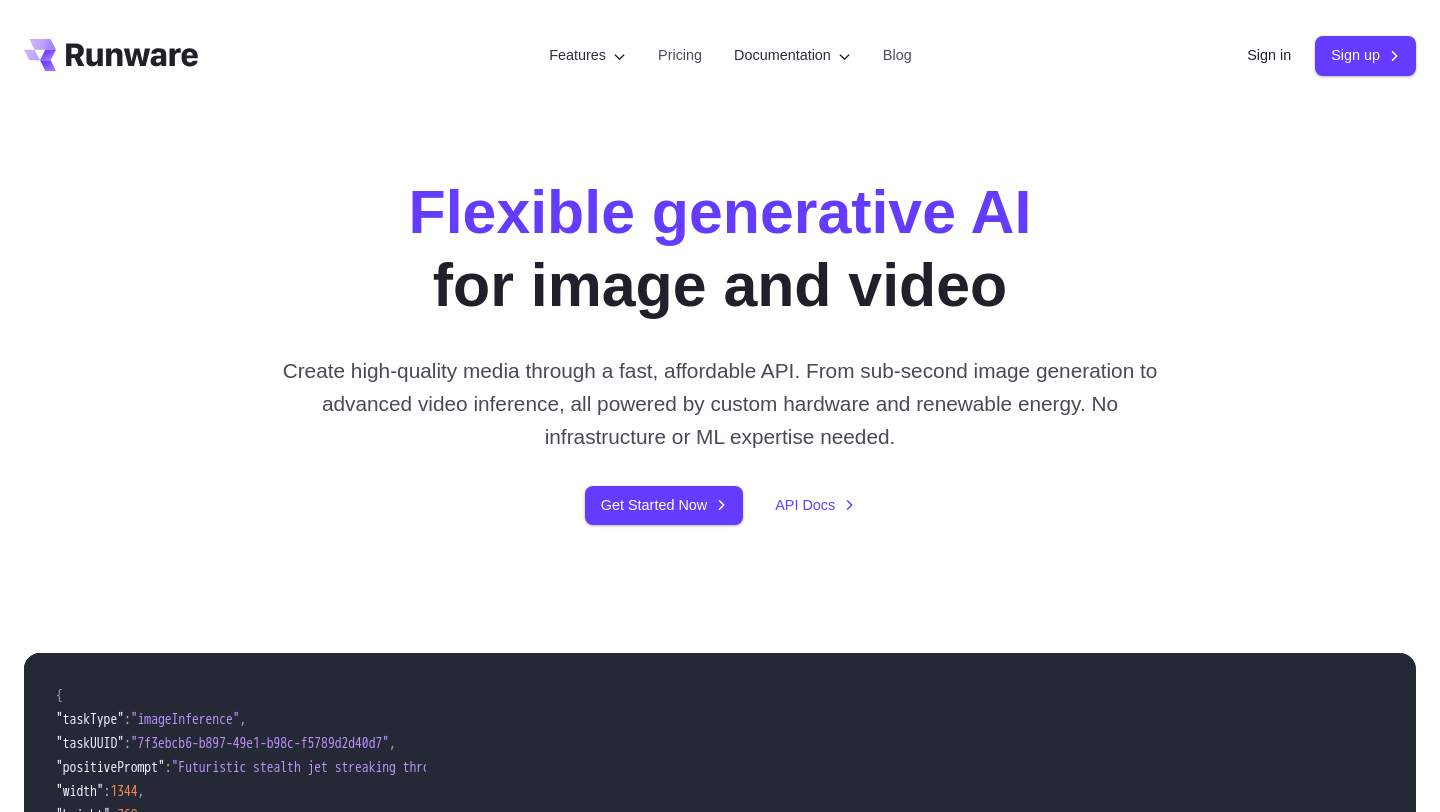 scroll, scrollTop: 0, scrollLeft: 0, axis: both 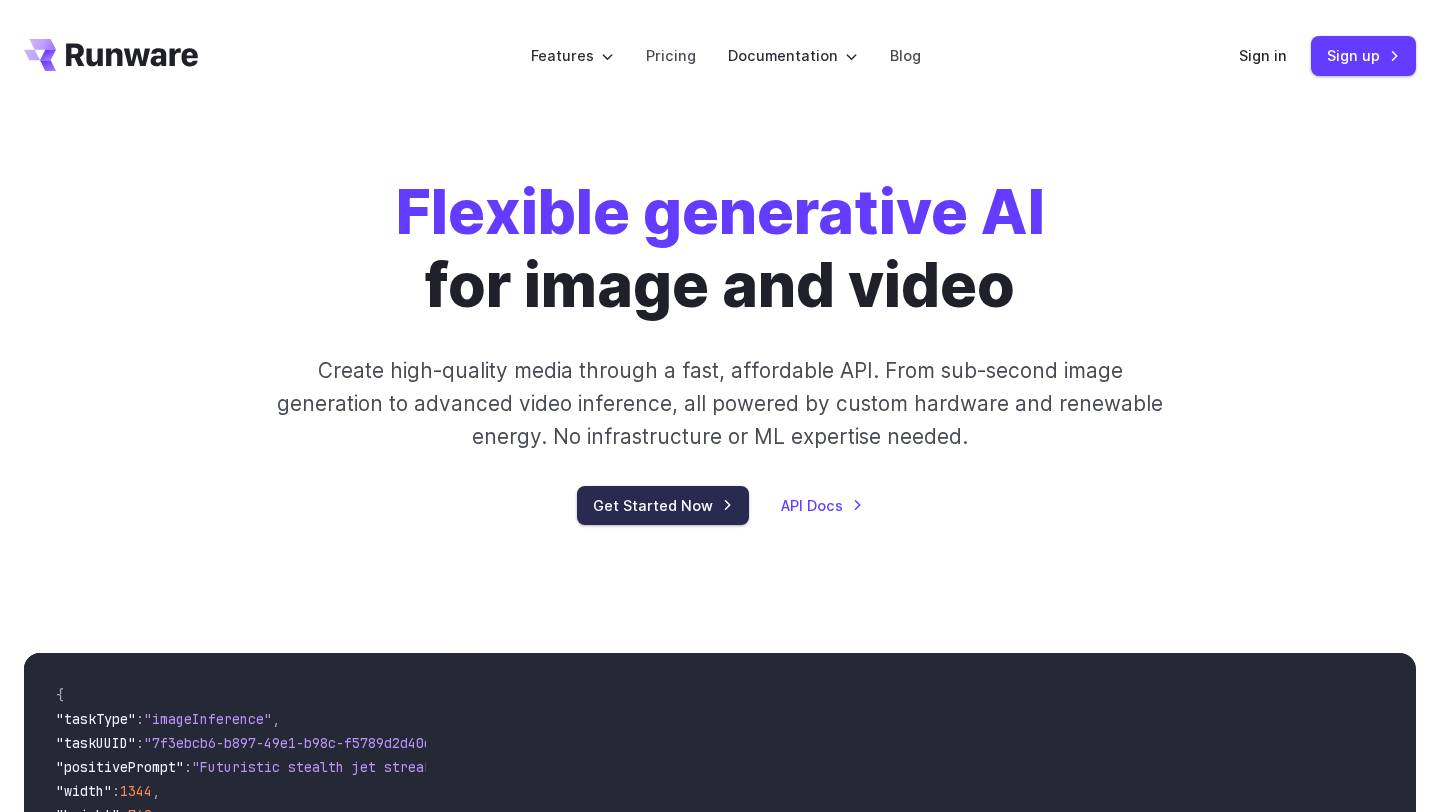click on "Get Started Now" at bounding box center (663, 505) 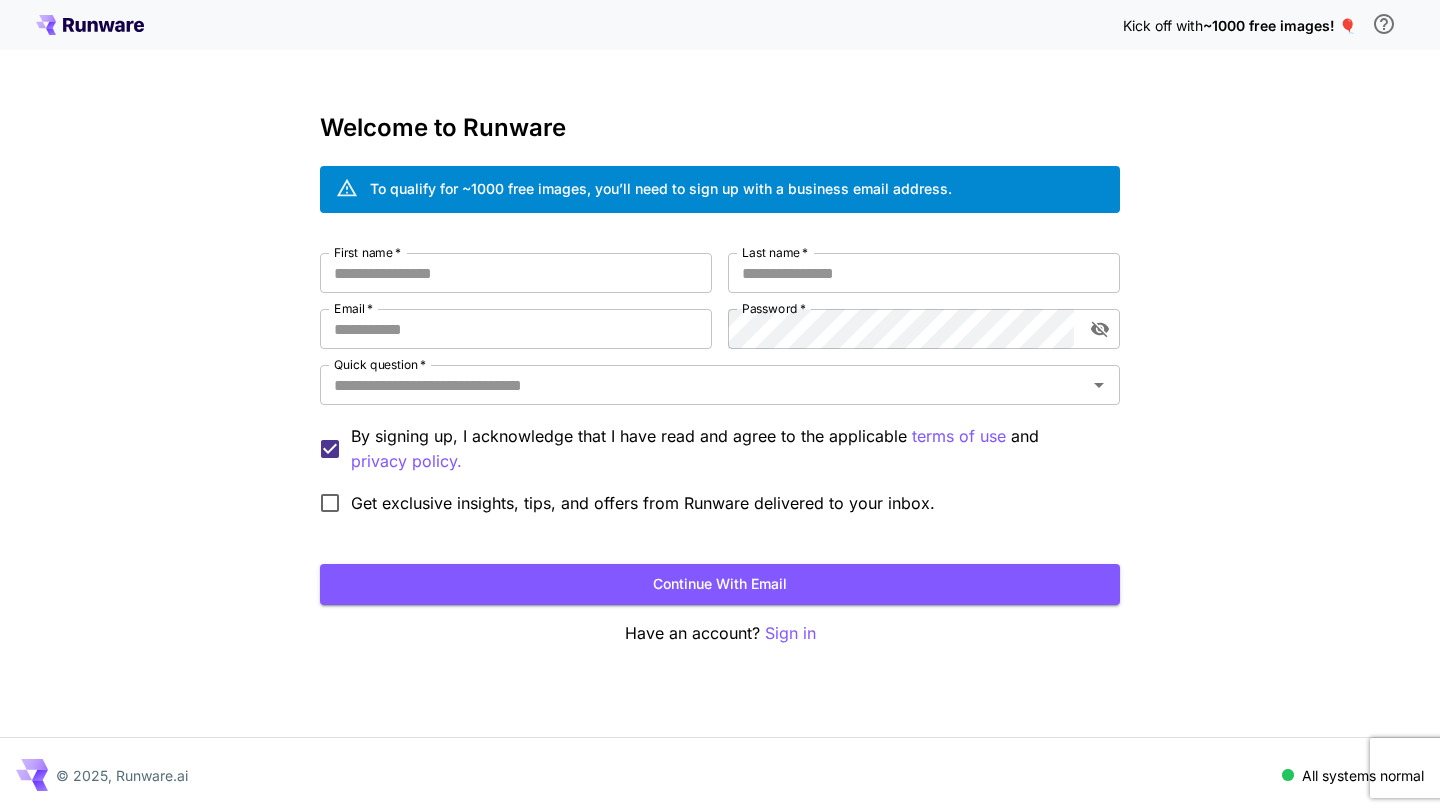scroll, scrollTop: 0, scrollLeft: 0, axis: both 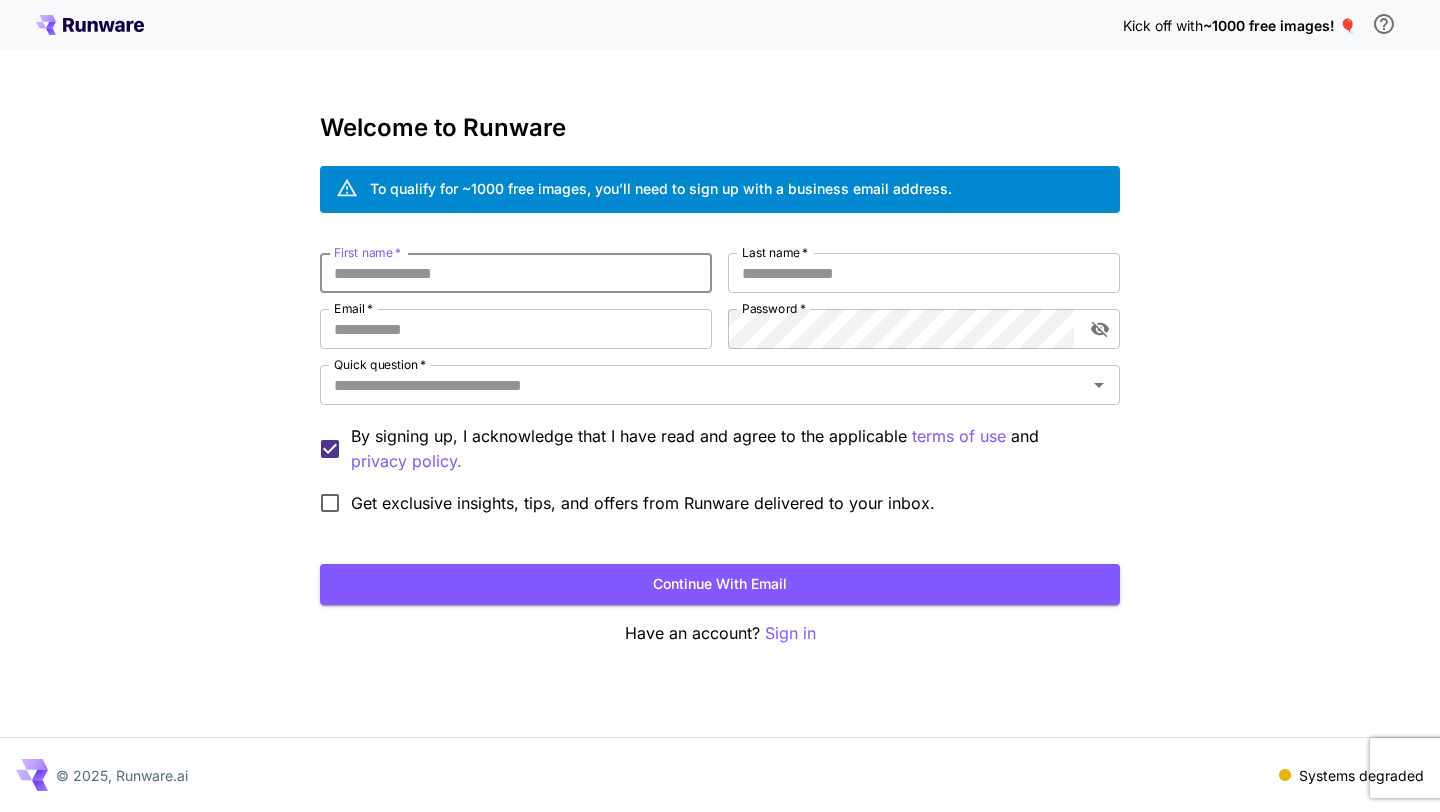click on "First name   *" at bounding box center [516, 273] 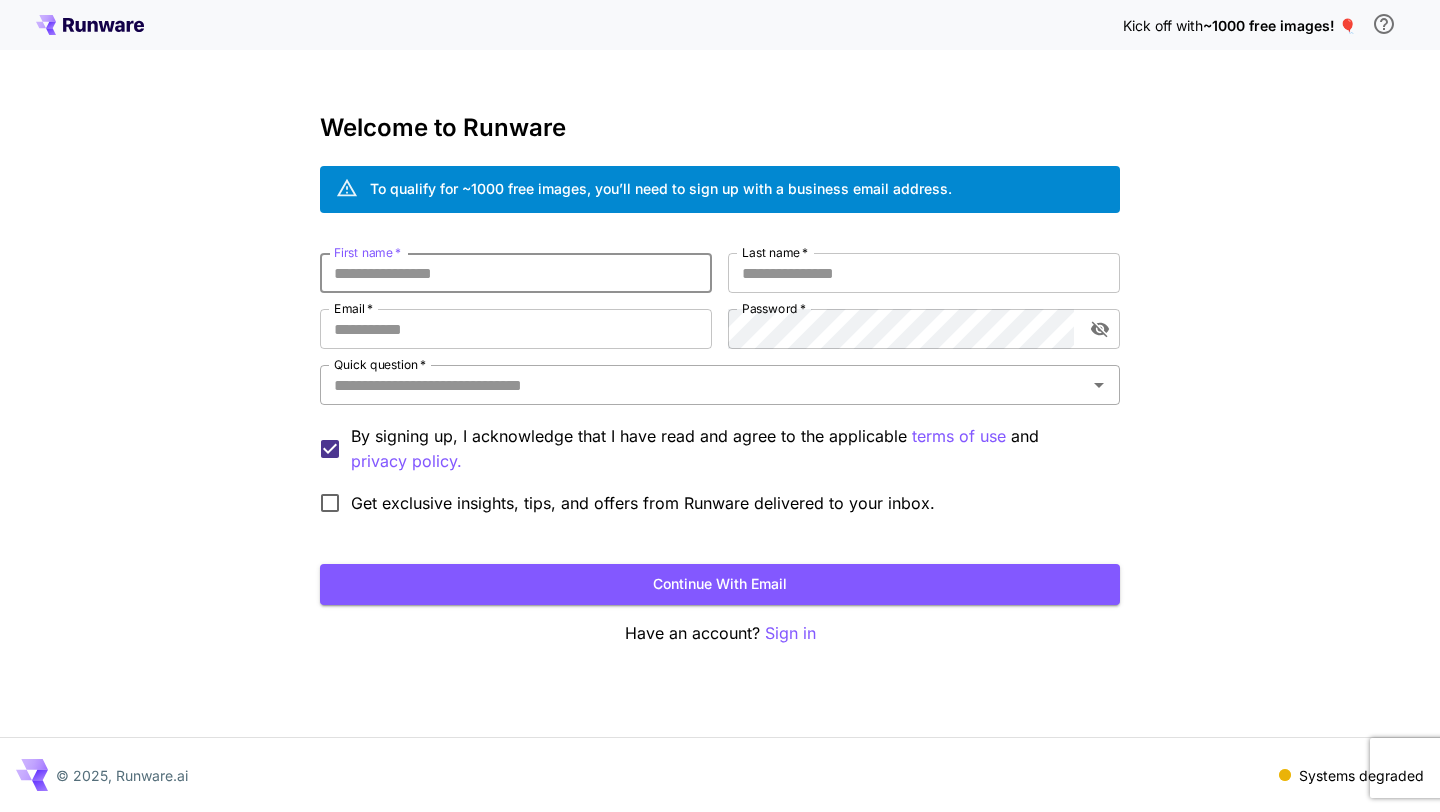 click on "Quick question   *" at bounding box center [703, 385] 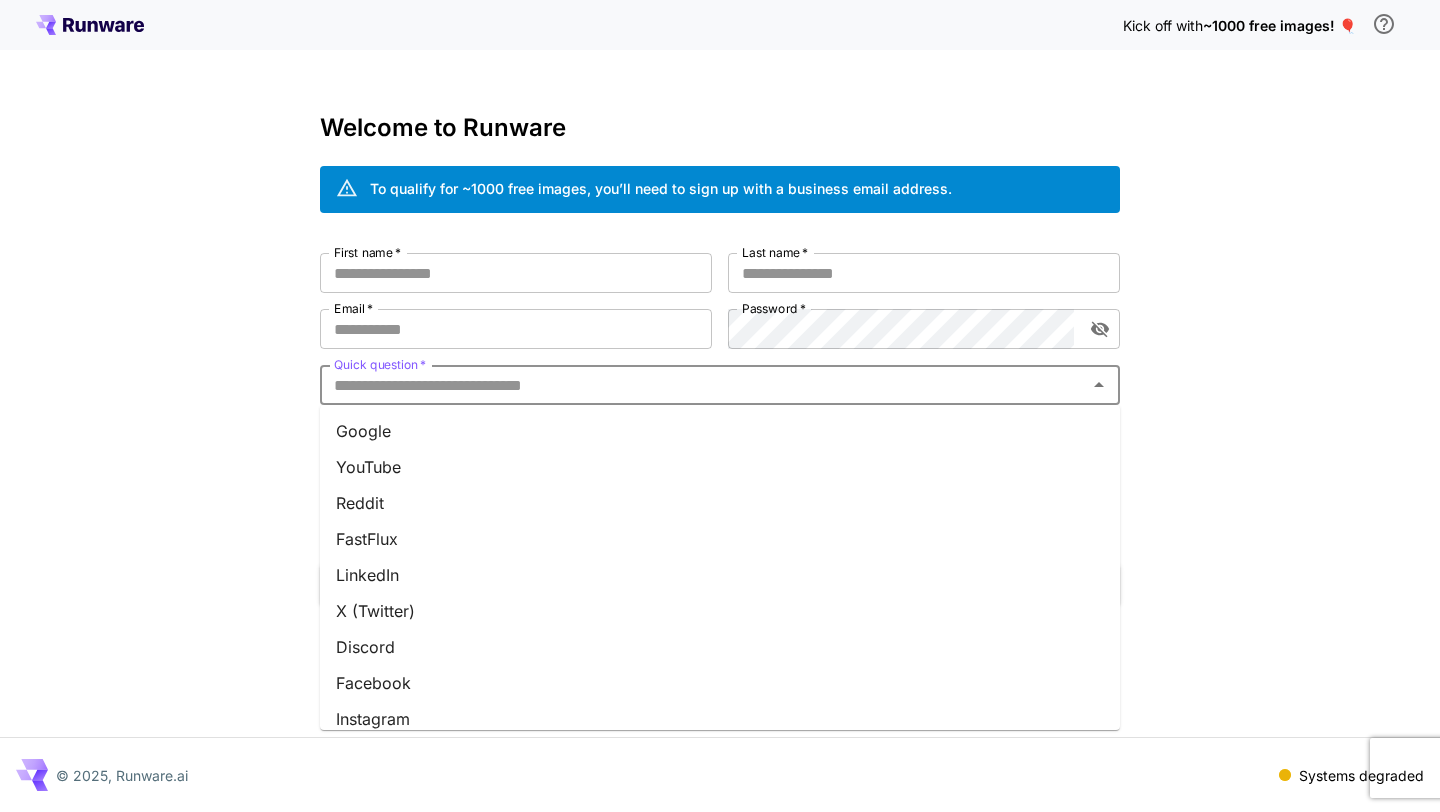 click on "Reddit" at bounding box center (720, 503) 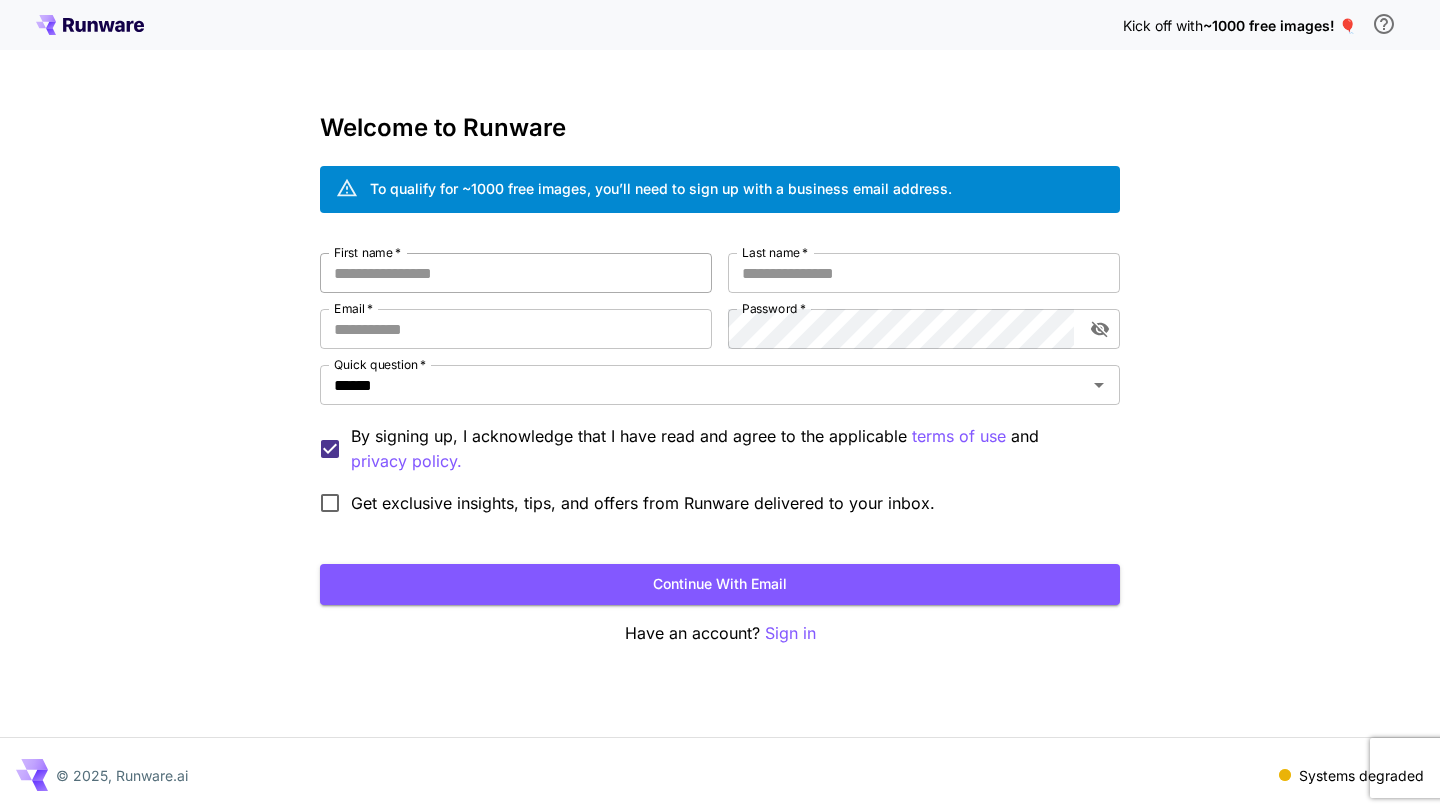 click on "First name   *" at bounding box center [516, 273] 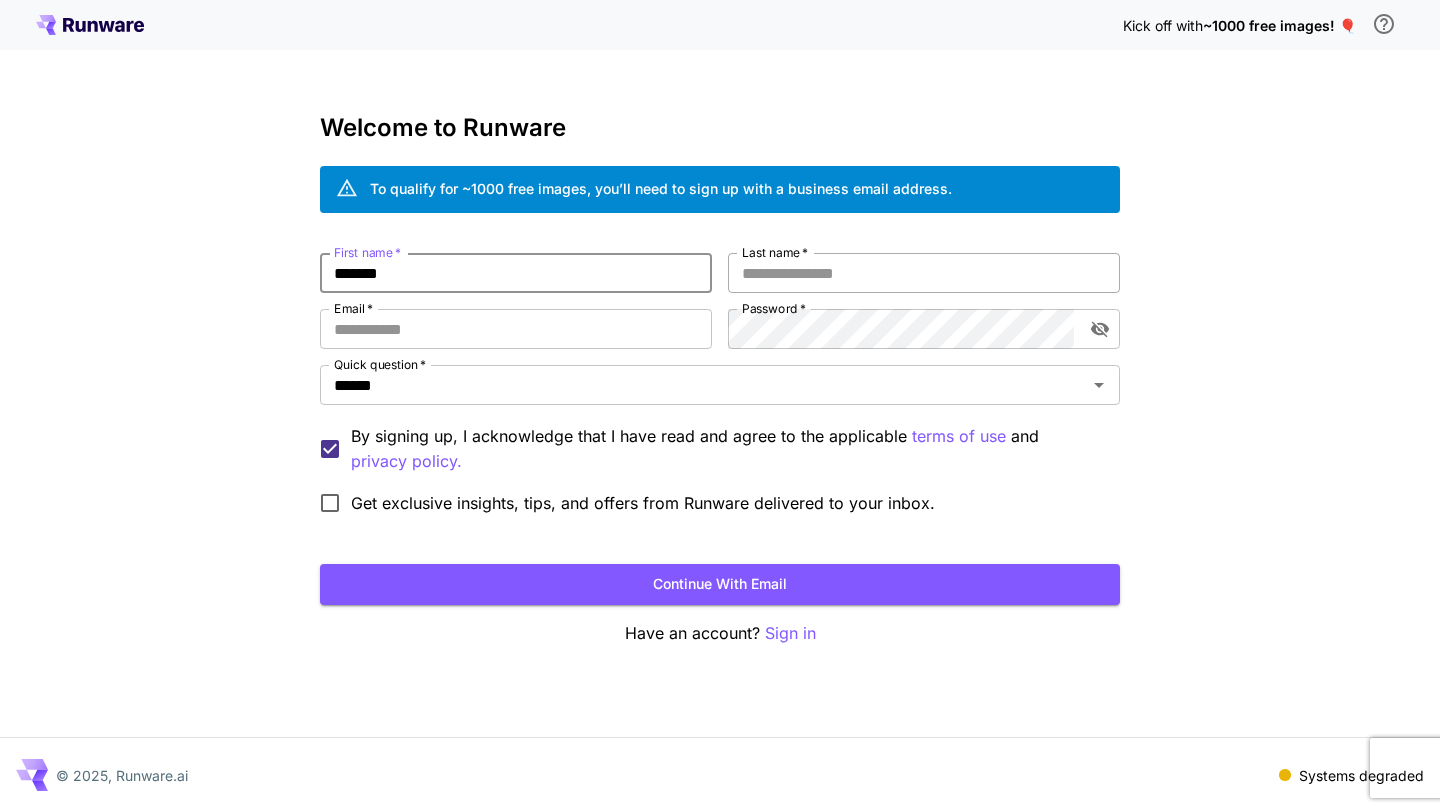 type on "*******" 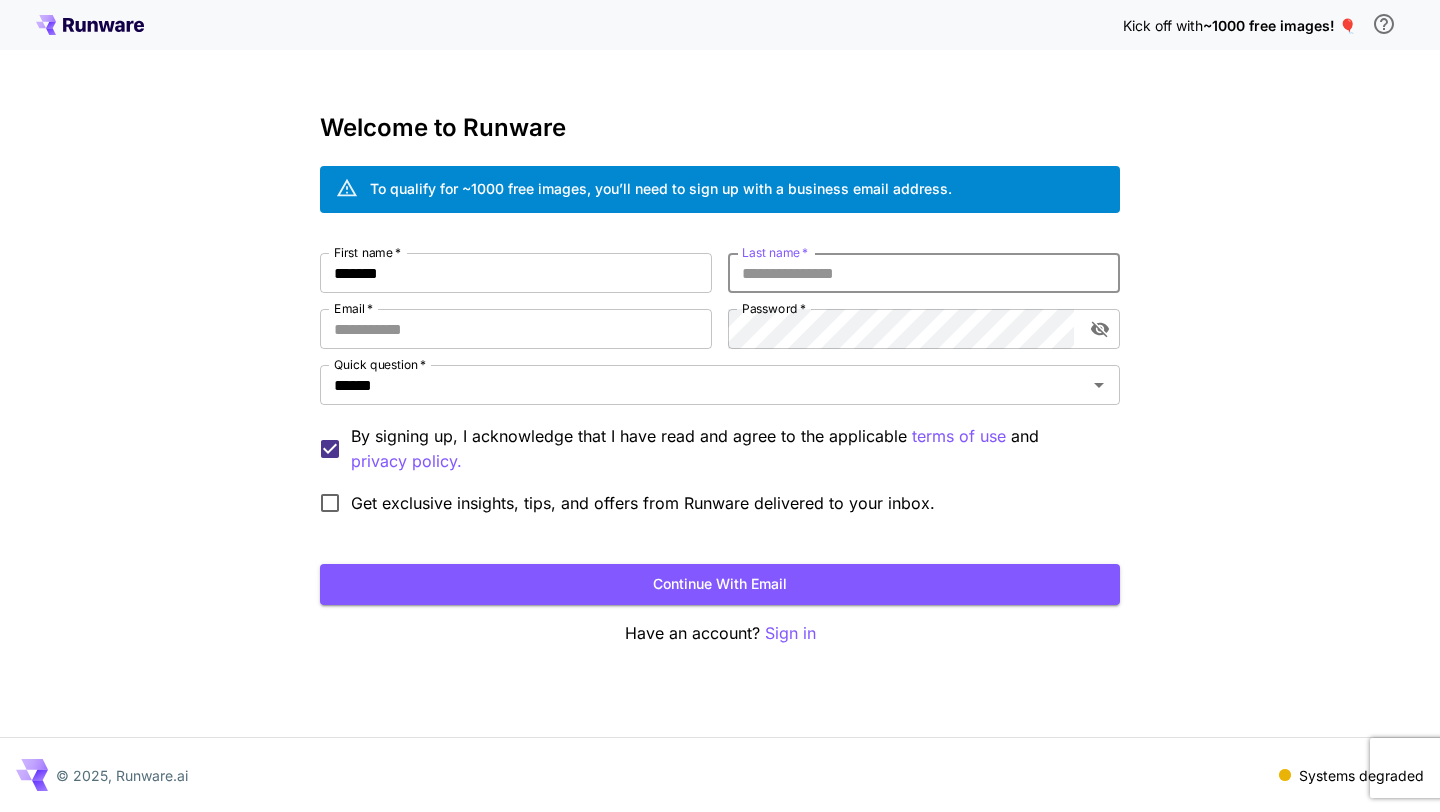 click on "Last name   *" at bounding box center [924, 273] 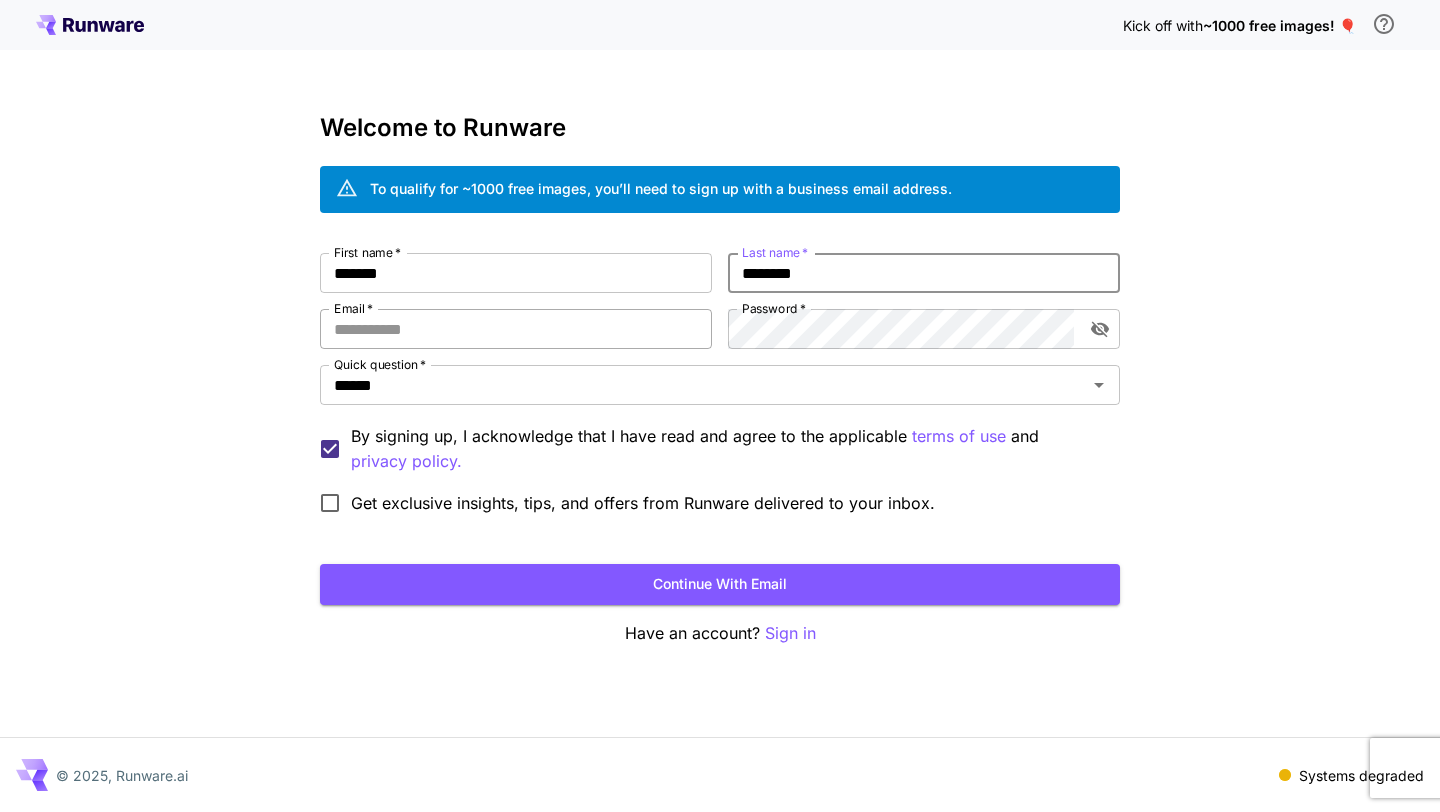 type on "********" 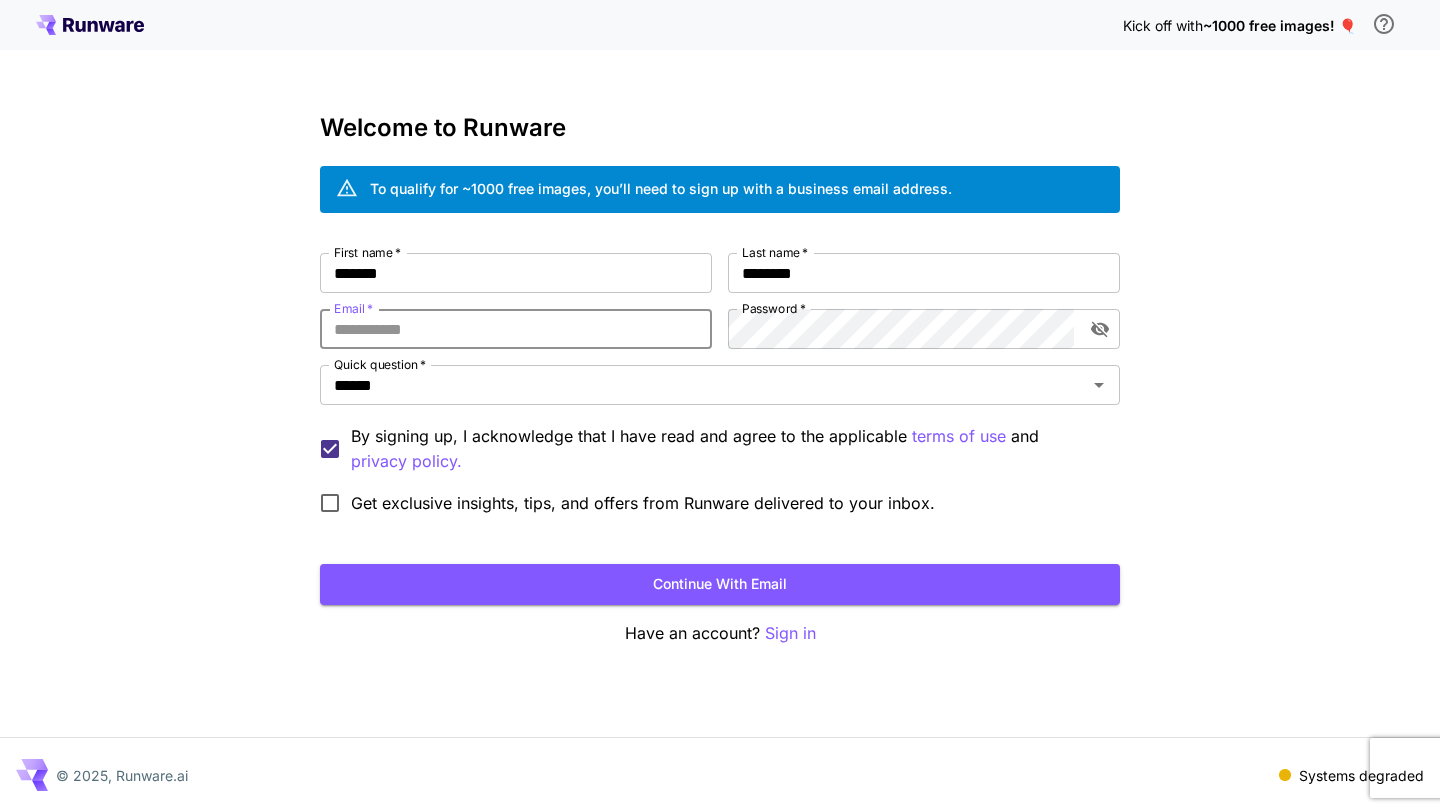 type on "**********" 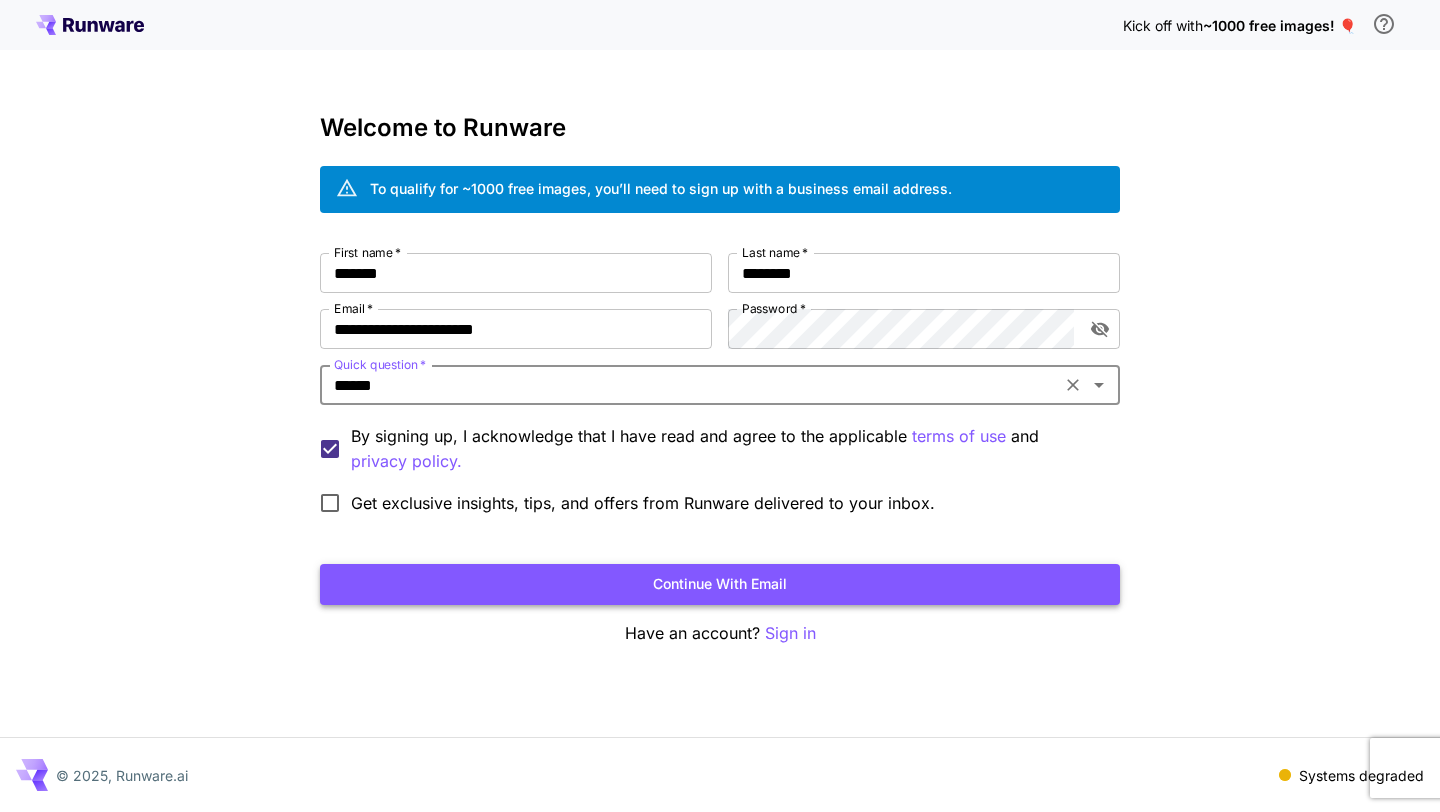 click on "Continue with email" at bounding box center (720, 584) 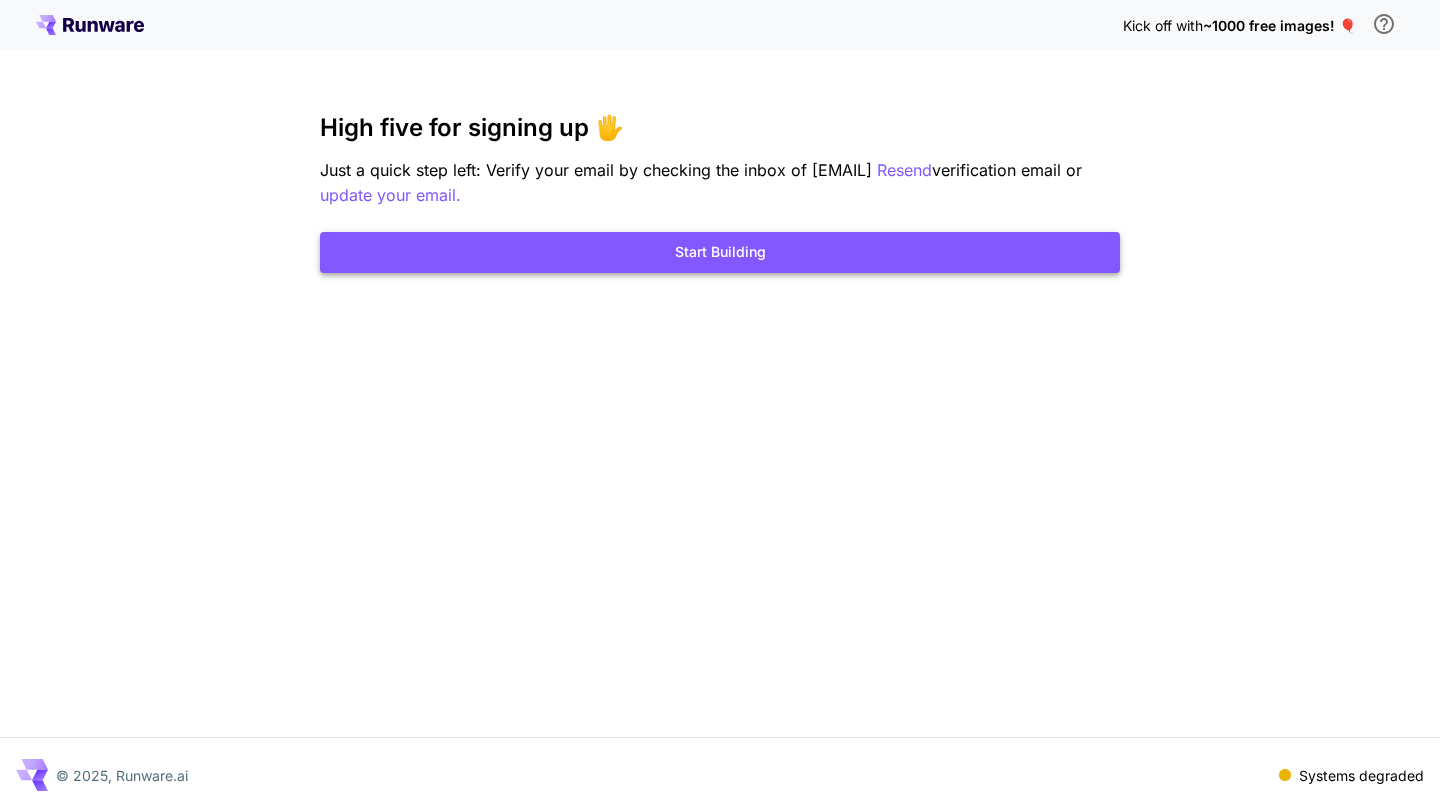 click on "Start Building" at bounding box center (720, 252) 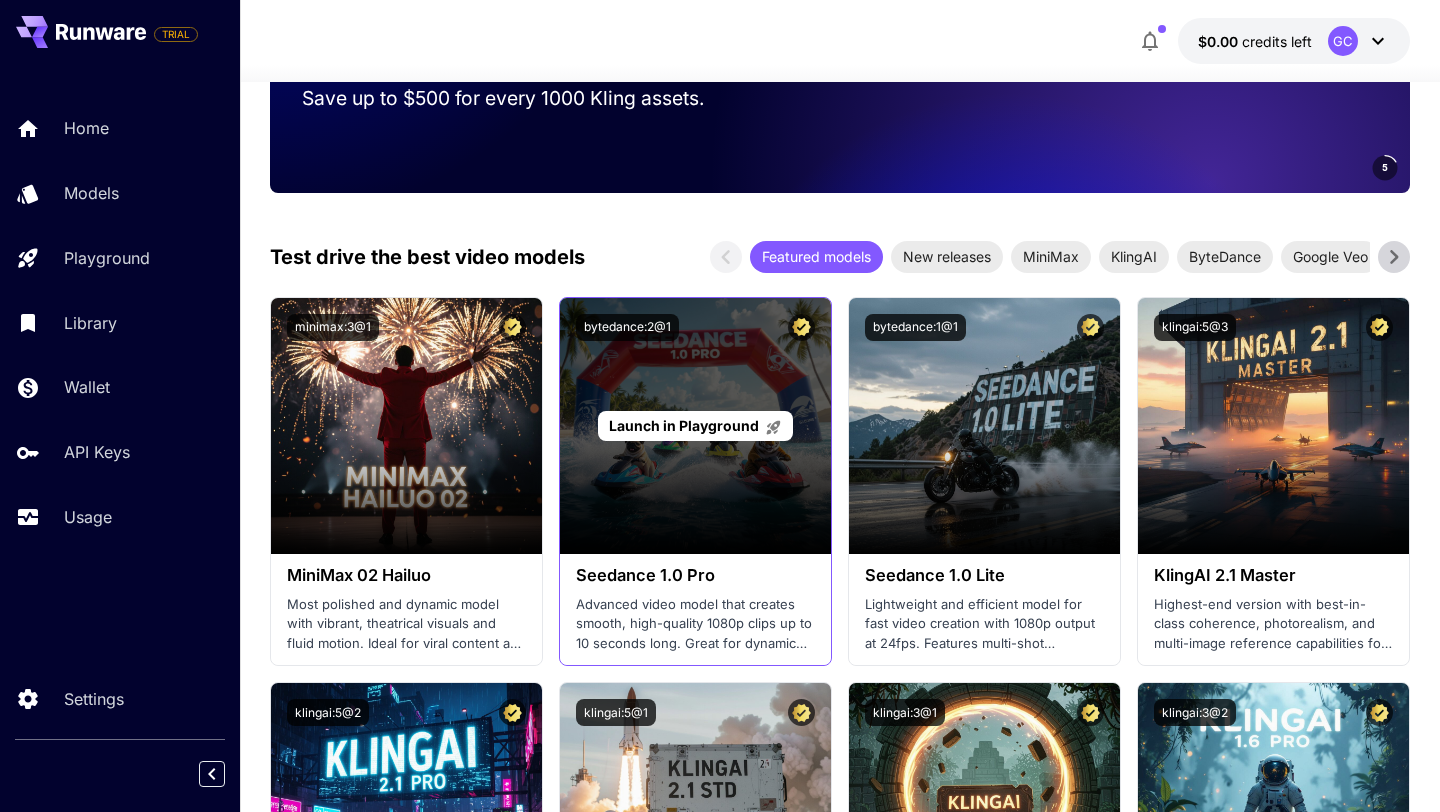 scroll, scrollTop: 0, scrollLeft: 0, axis: both 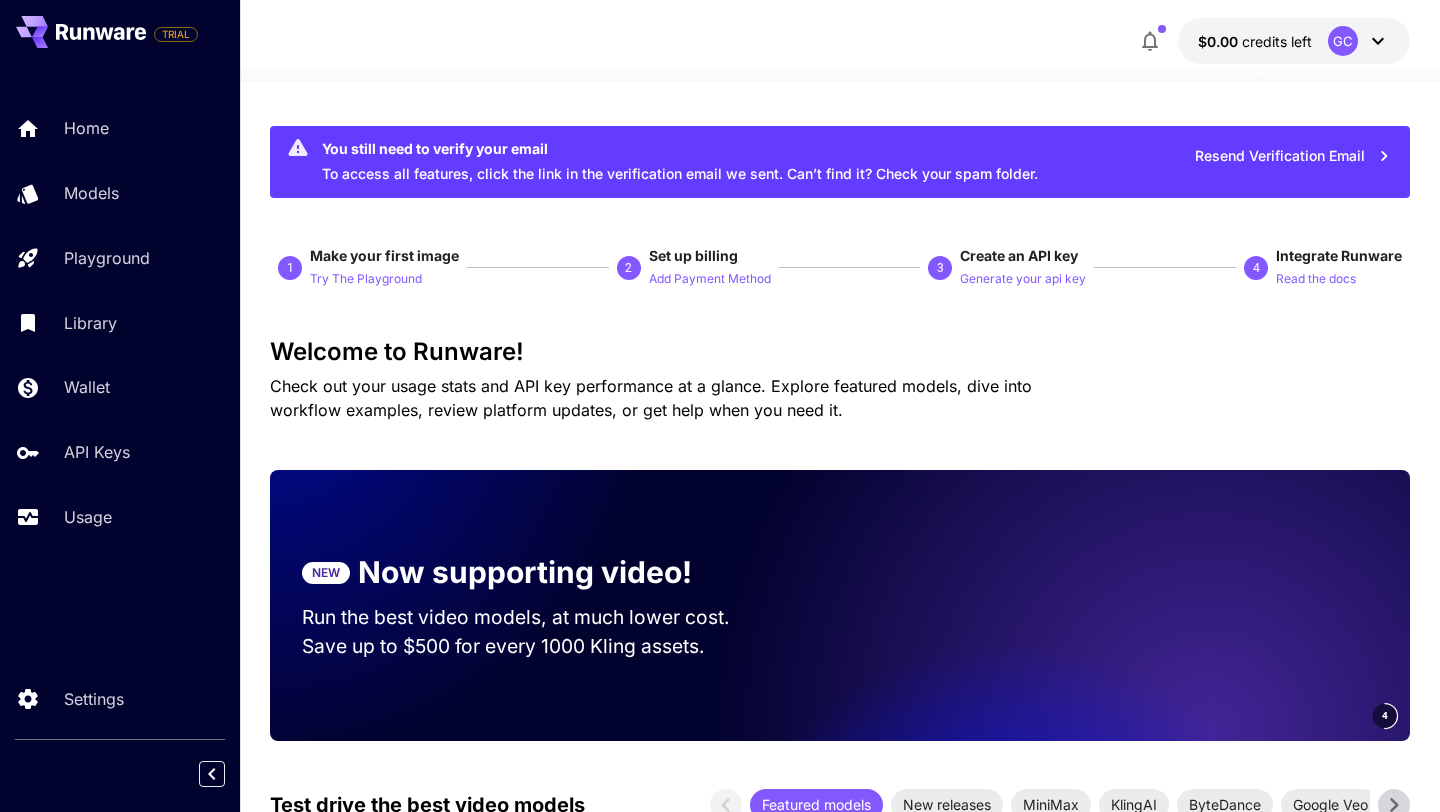 click on "GC" at bounding box center (1359, 41) 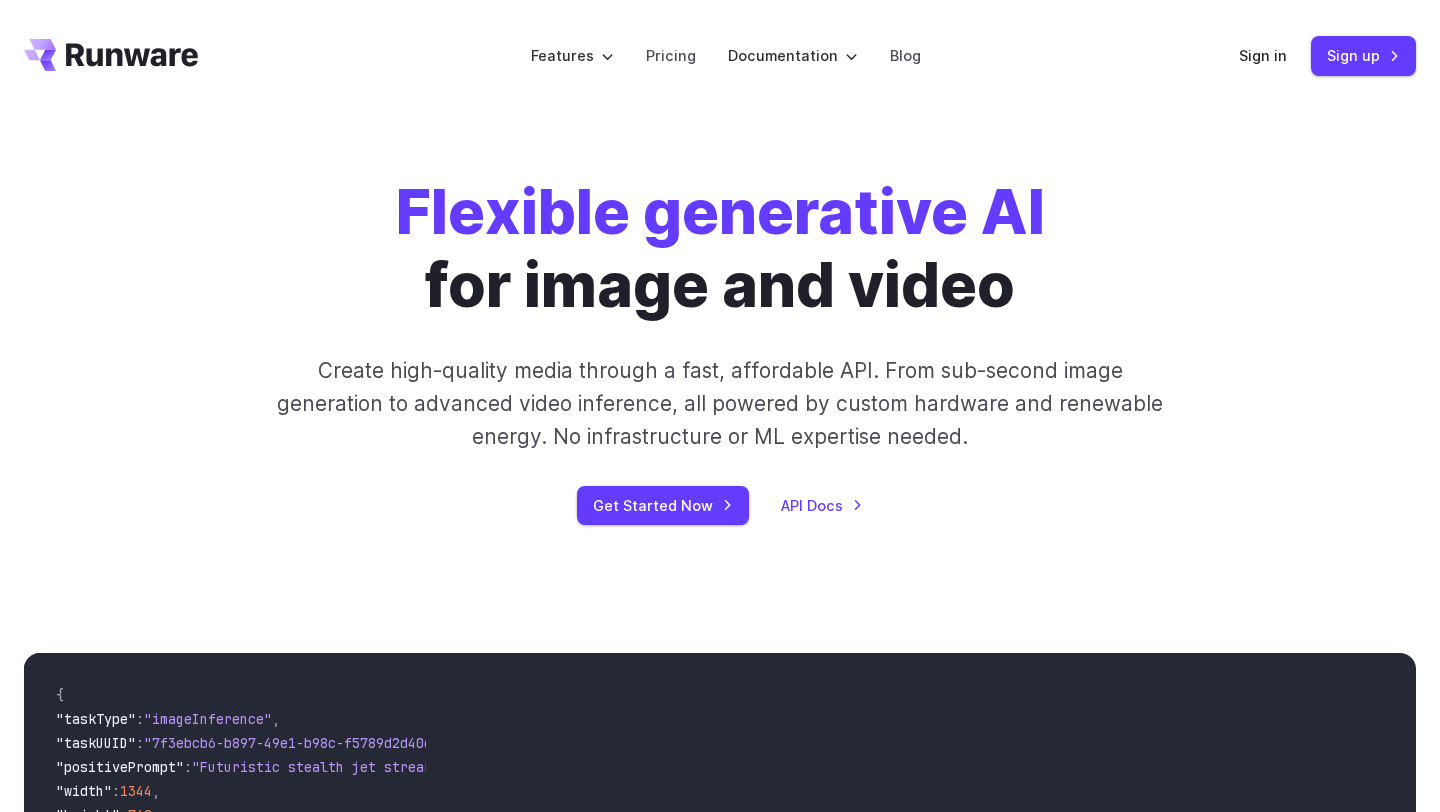 scroll, scrollTop: 0, scrollLeft: 0, axis: both 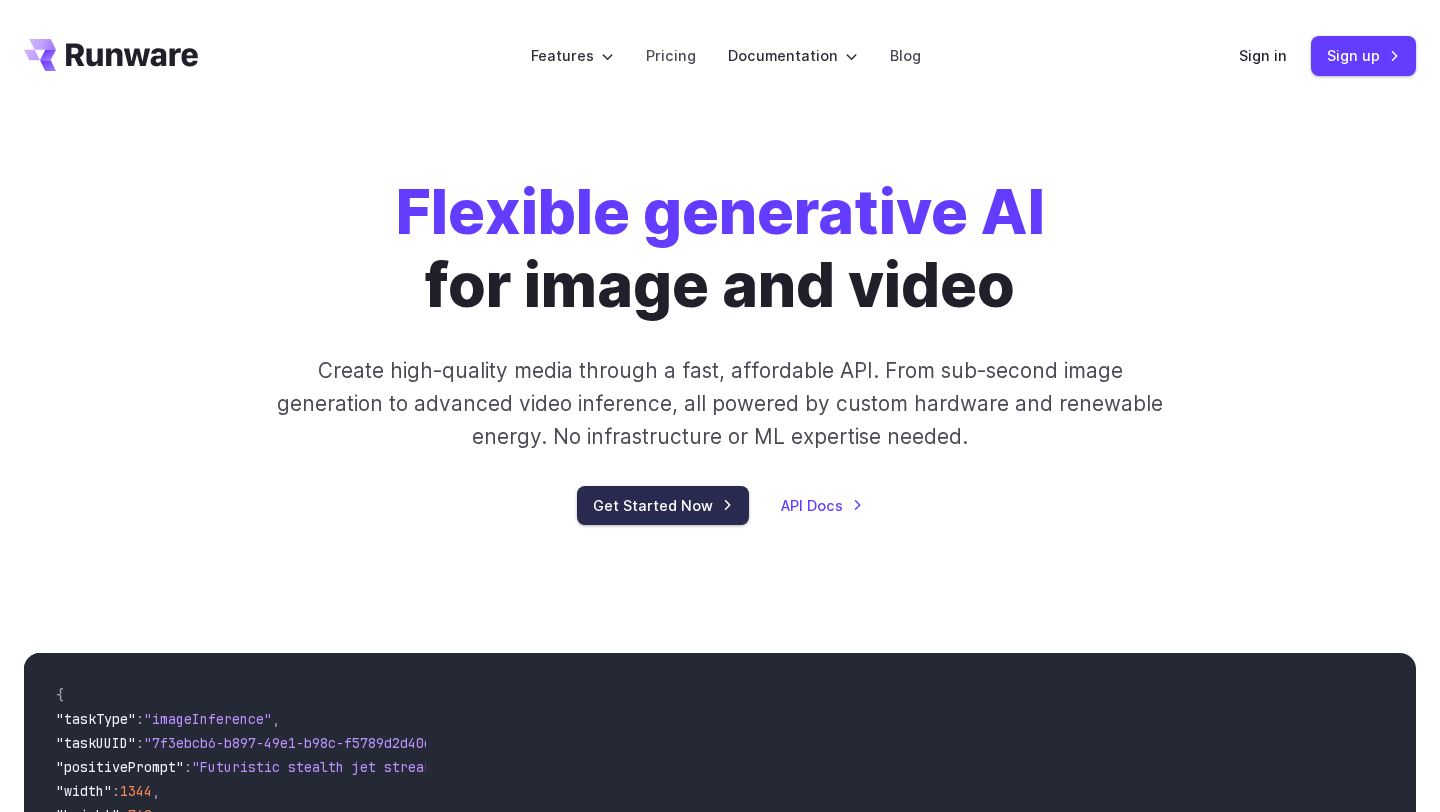 click on "Get Started Now" at bounding box center (663, 505) 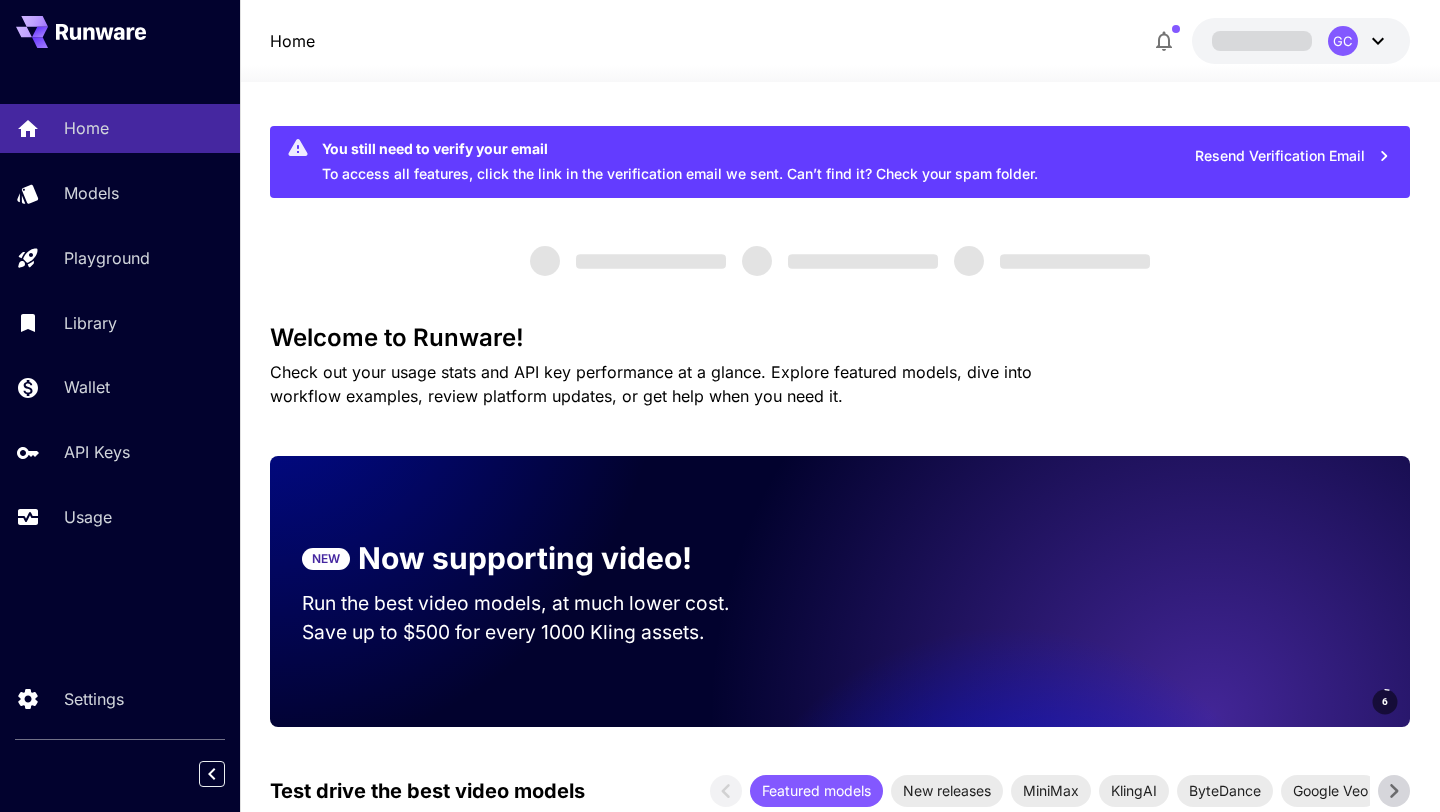 scroll, scrollTop: 0, scrollLeft: 0, axis: both 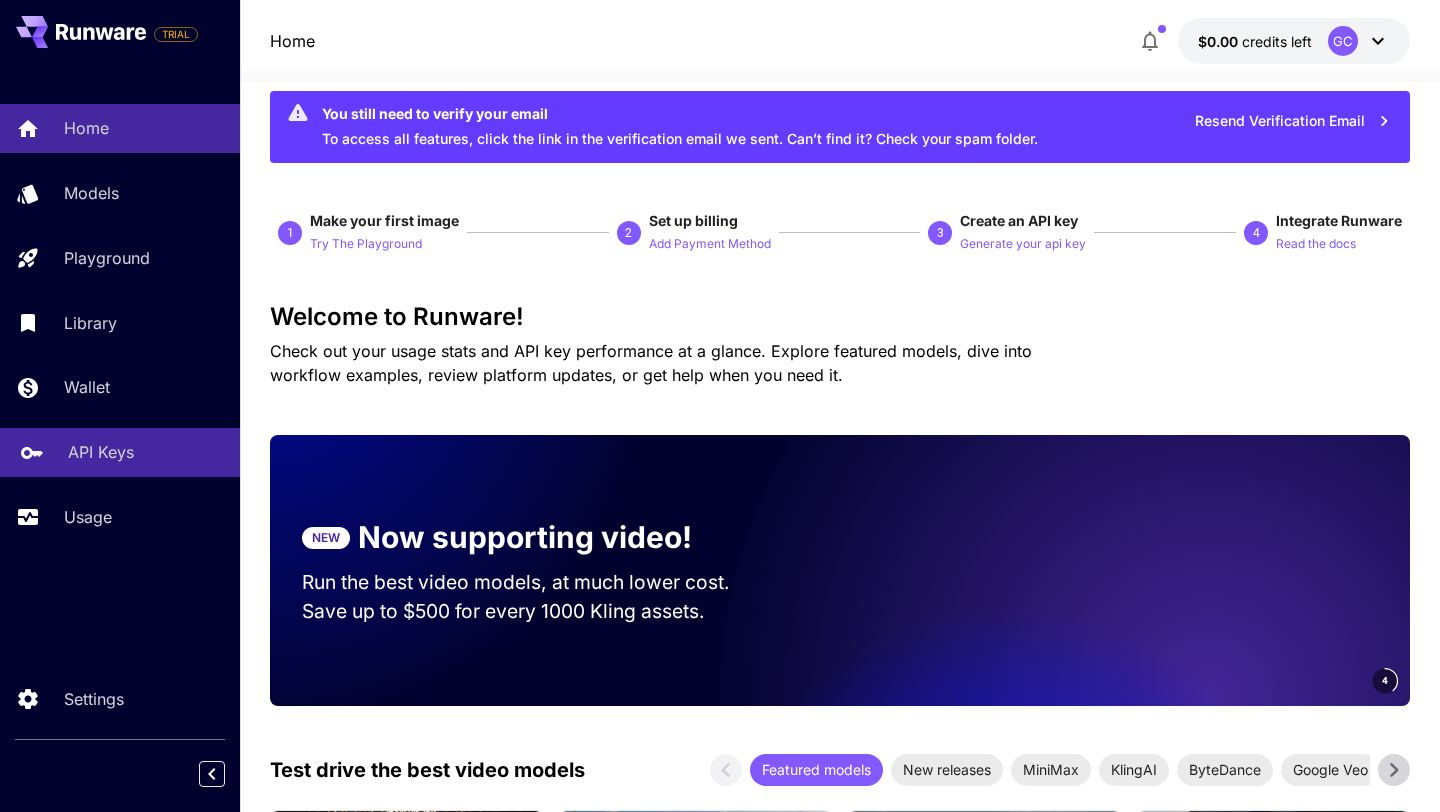 click on "API Keys" at bounding box center [146, 452] 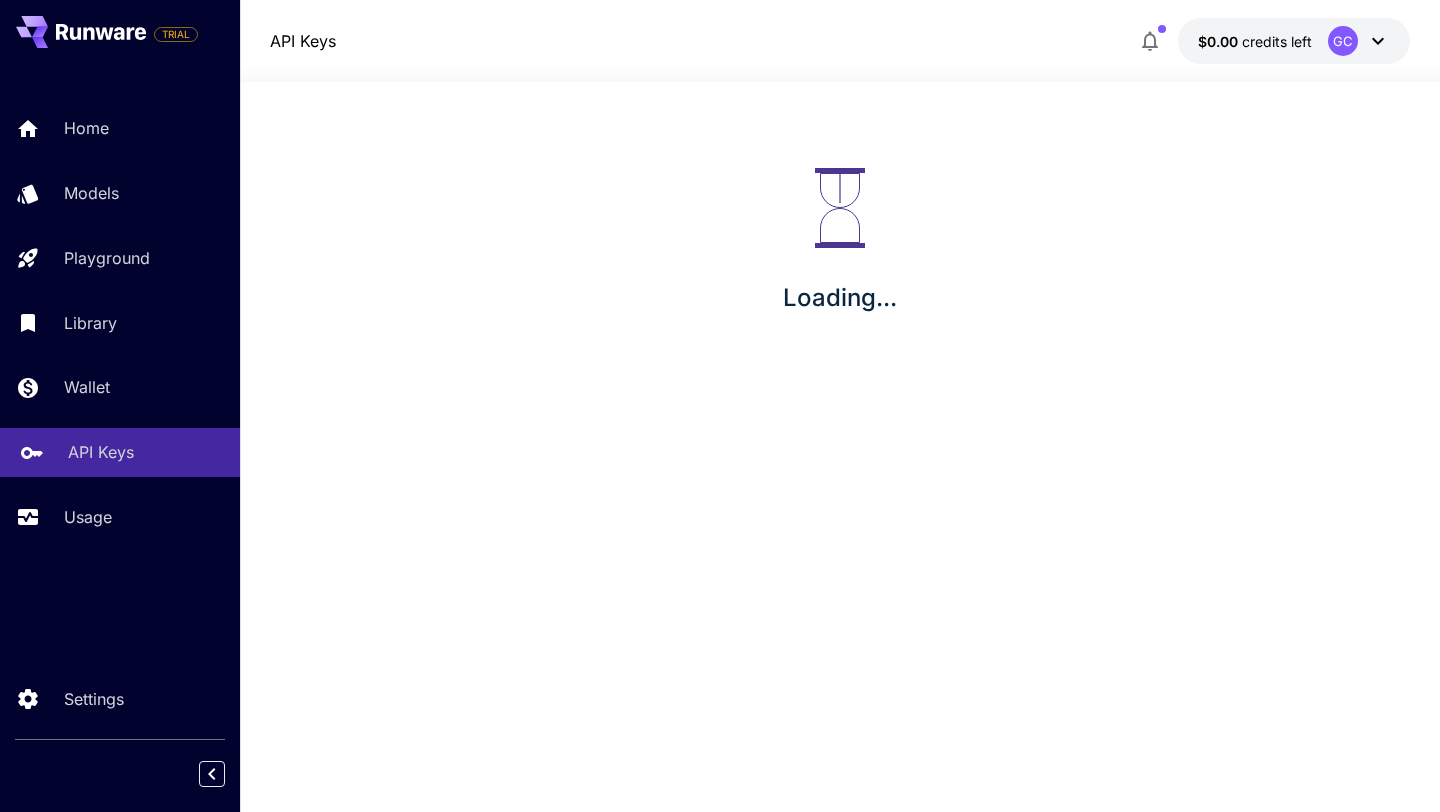 scroll, scrollTop: 0, scrollLeft: 0, axis: both 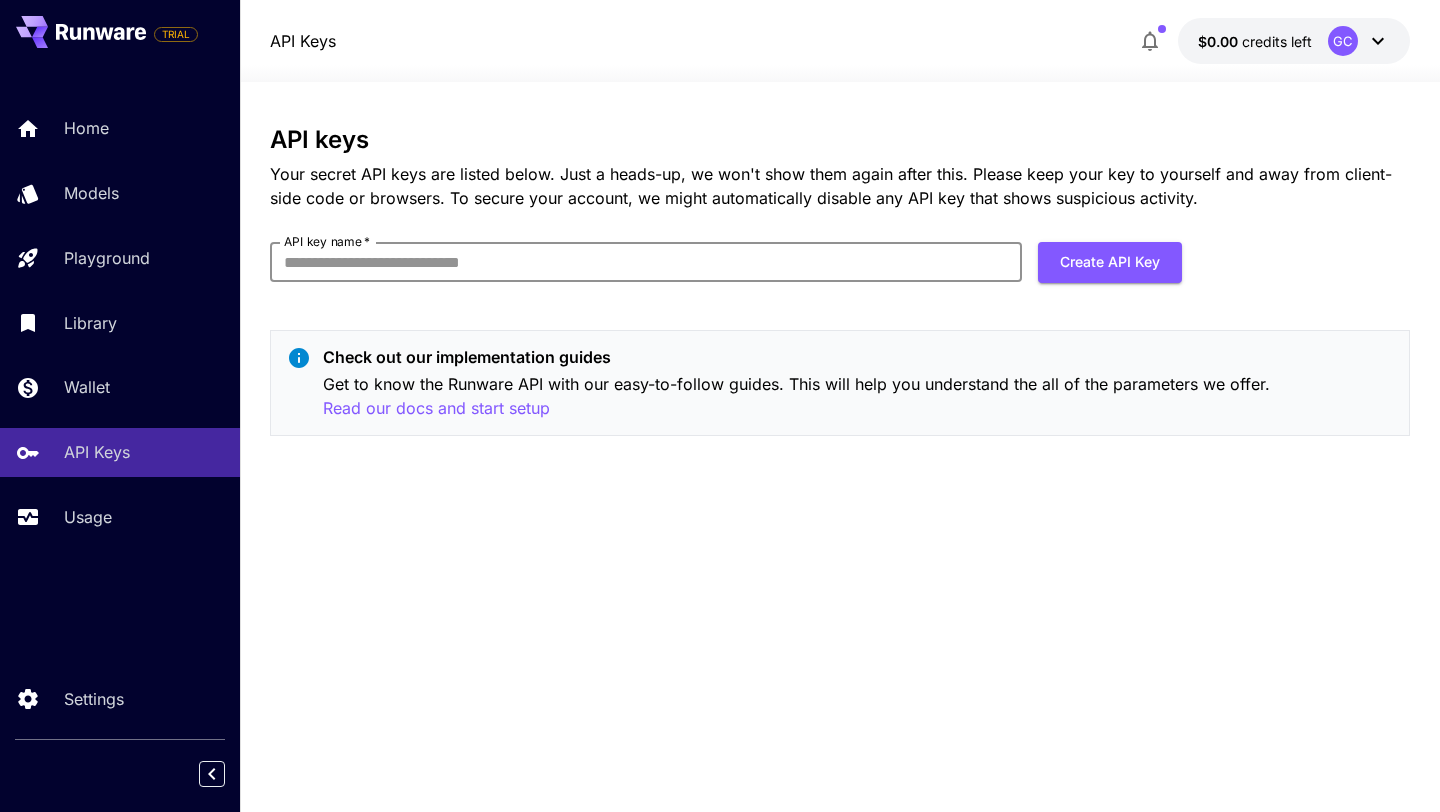 click on "API key name   *" at bounding box center (646, 262) 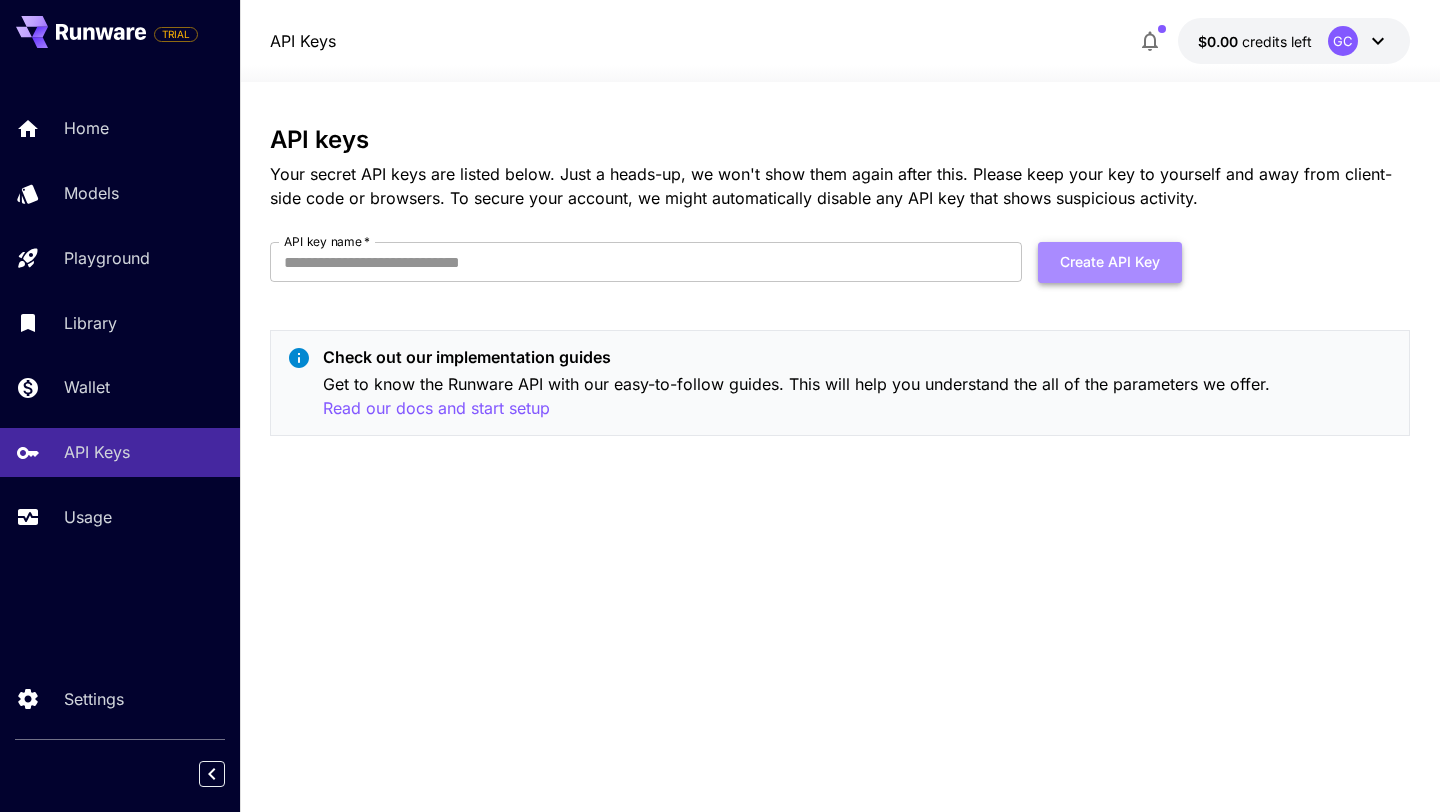 click on "Create API Key" at bounding box center [1110, 262] 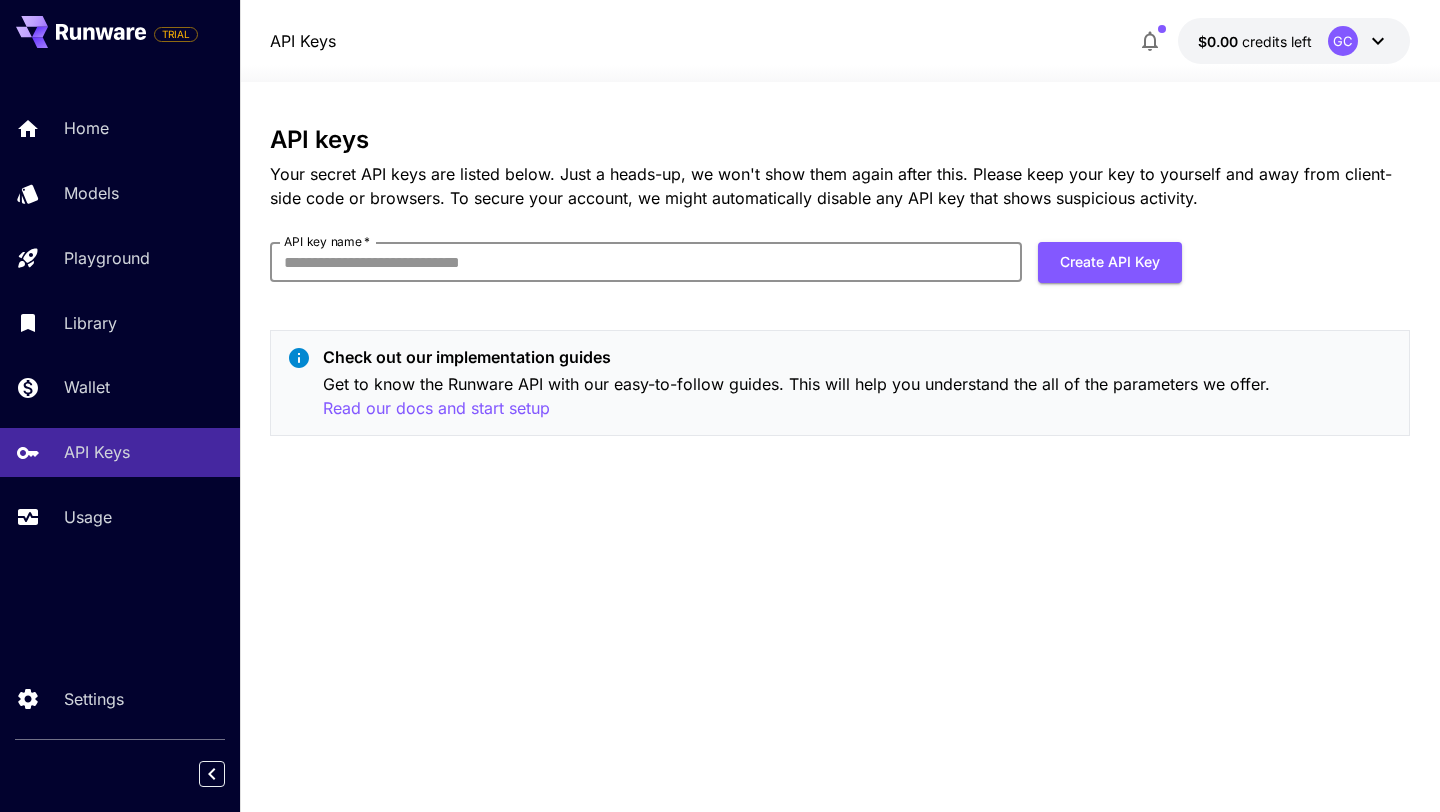 click on "API key name   *" at bounding box center (646, 262) 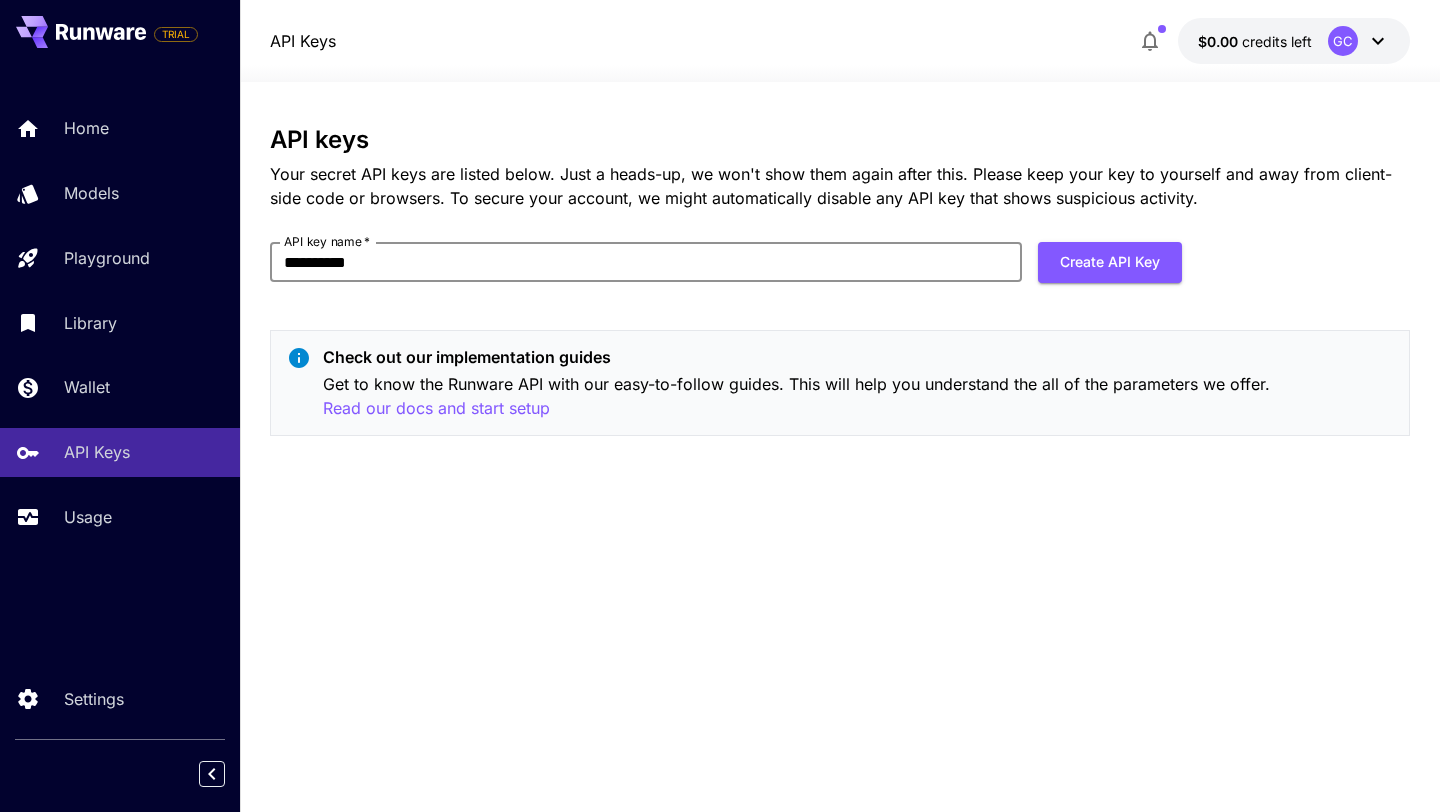 type on "**********" 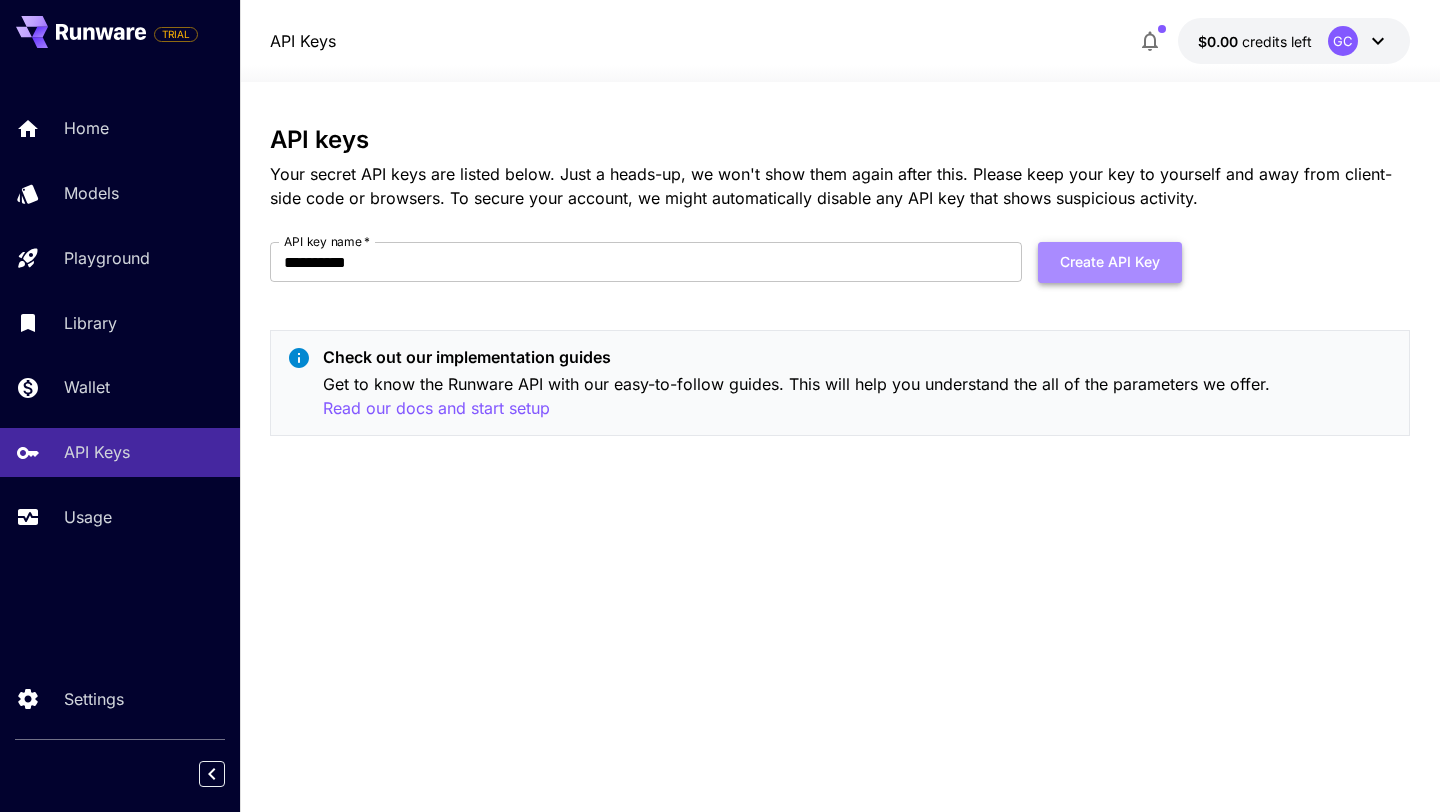 click on "Create API Key" at bounding box center [1110, 262] 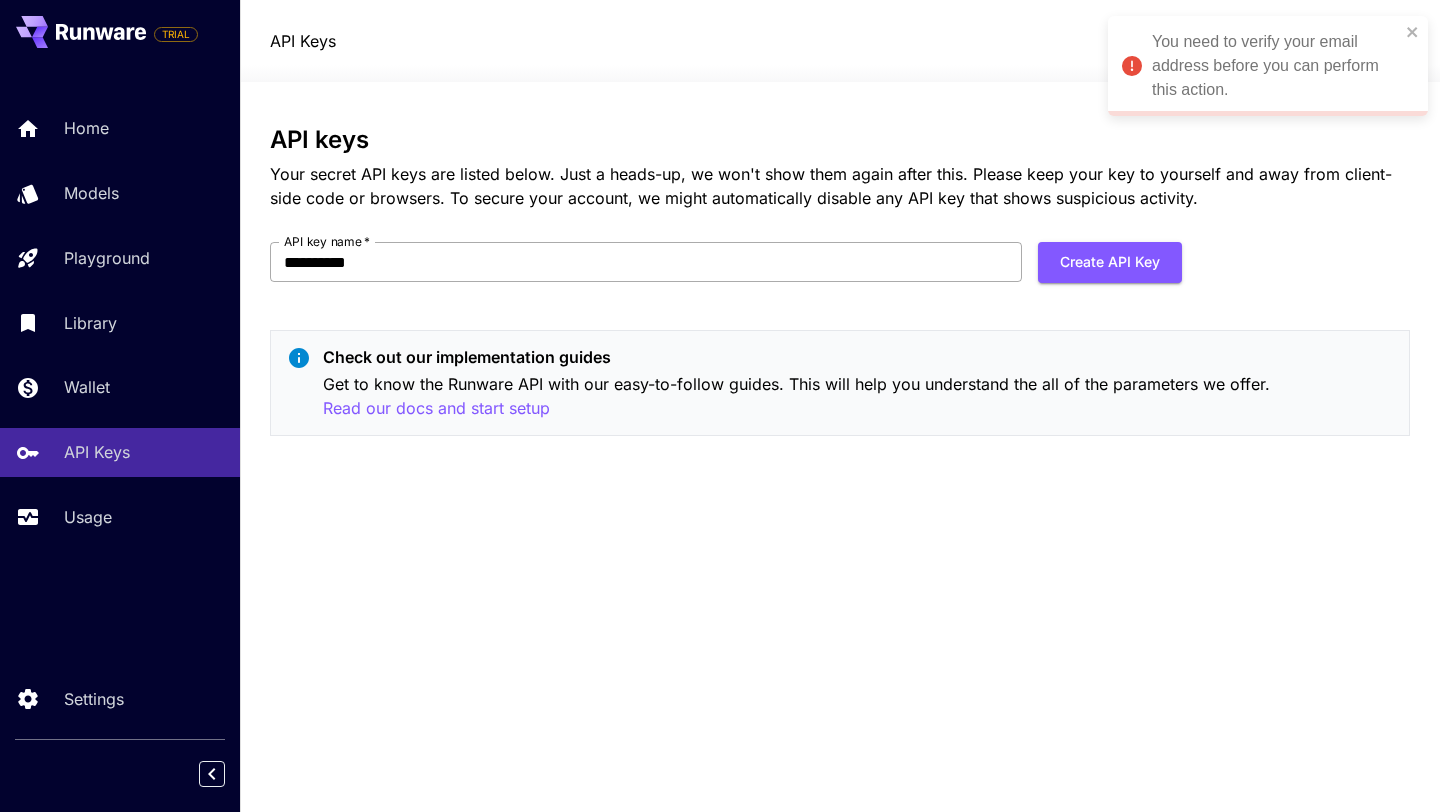 click on "**********" at bounding box center [646, 262] 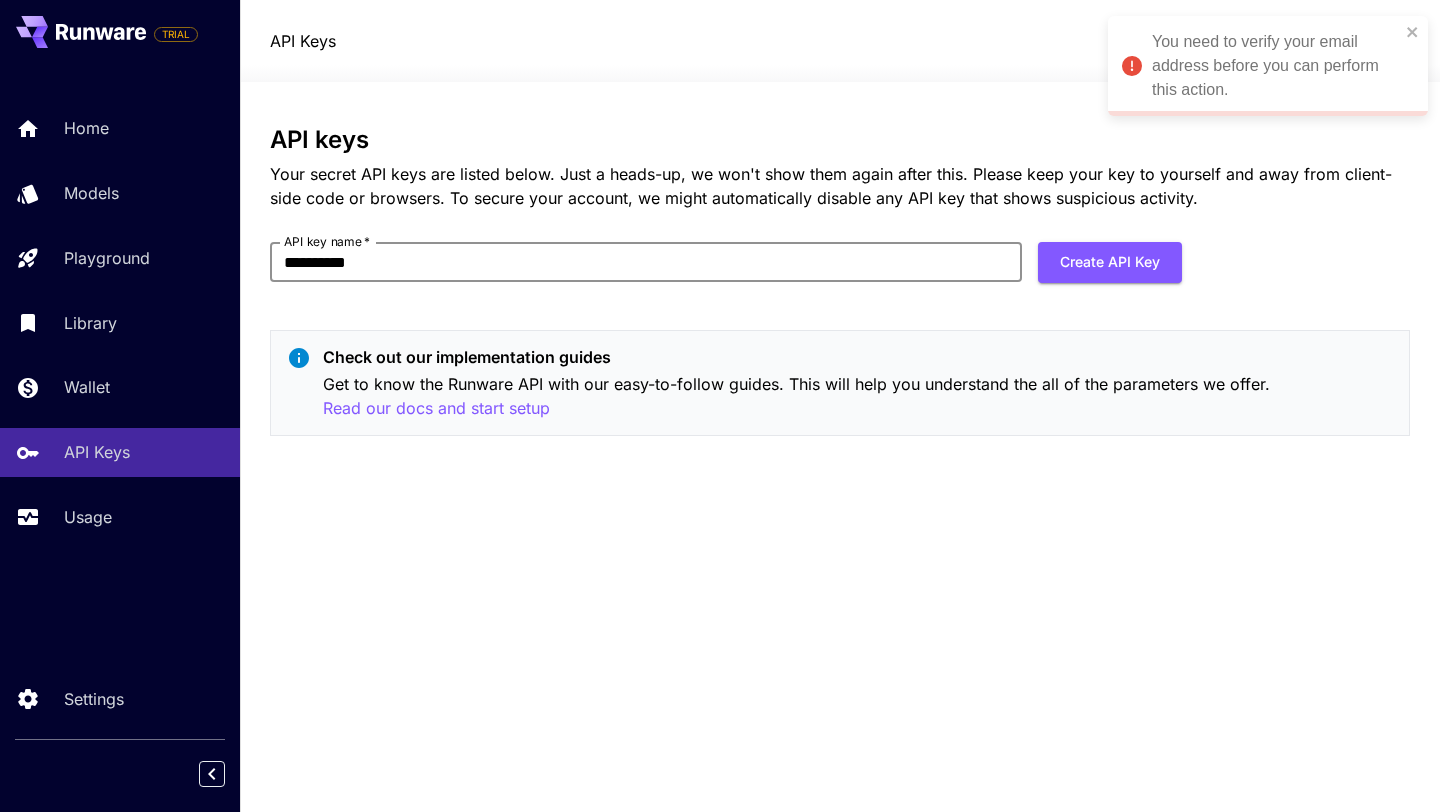 click on "**********" at bounding box center [646, 262] 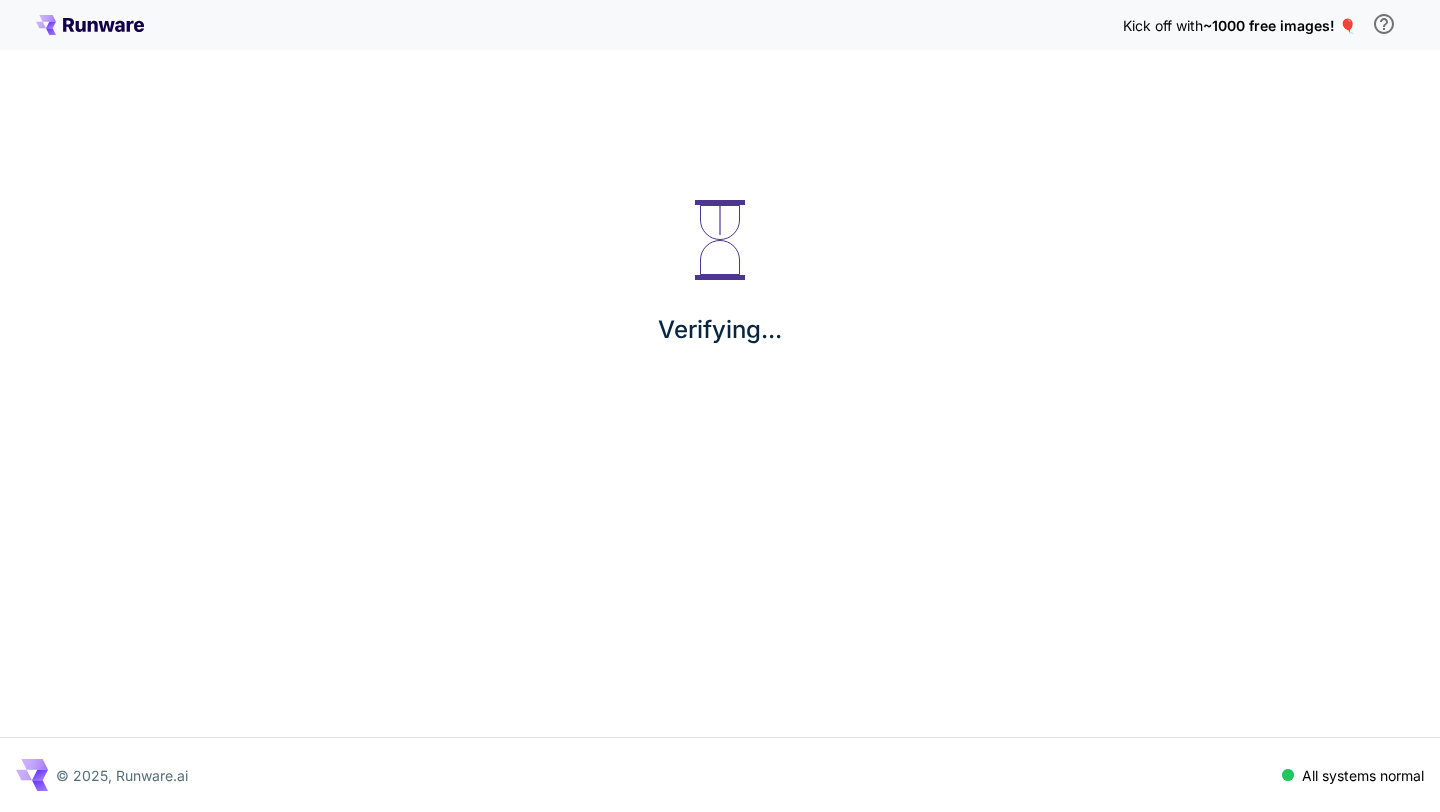 scroll, scrollTop: 0, scrollLeft: 0, axis: both 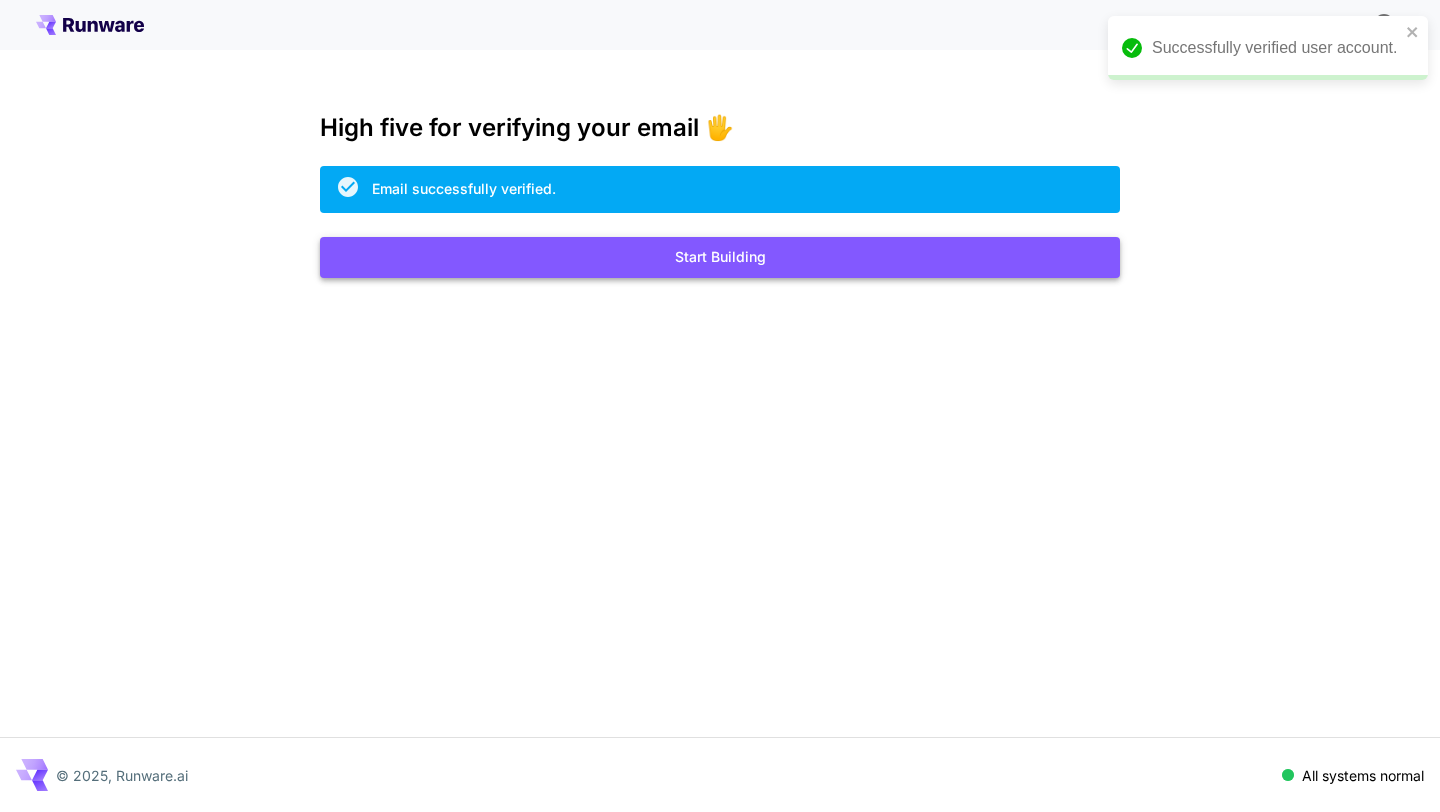 click on "Start Building" at bounding box center (720, 257) 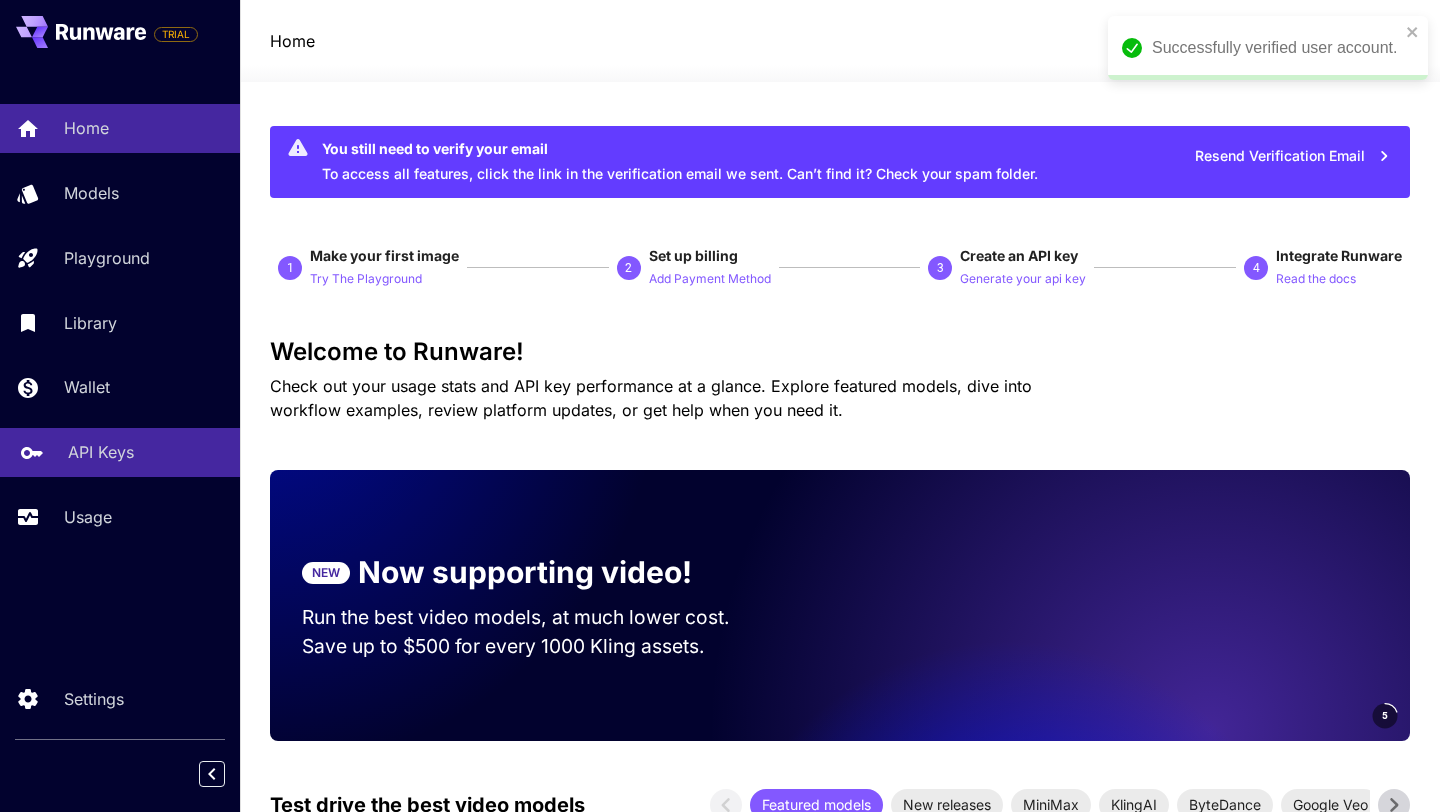 click on "API Keys" at bounding box center (101, 452) 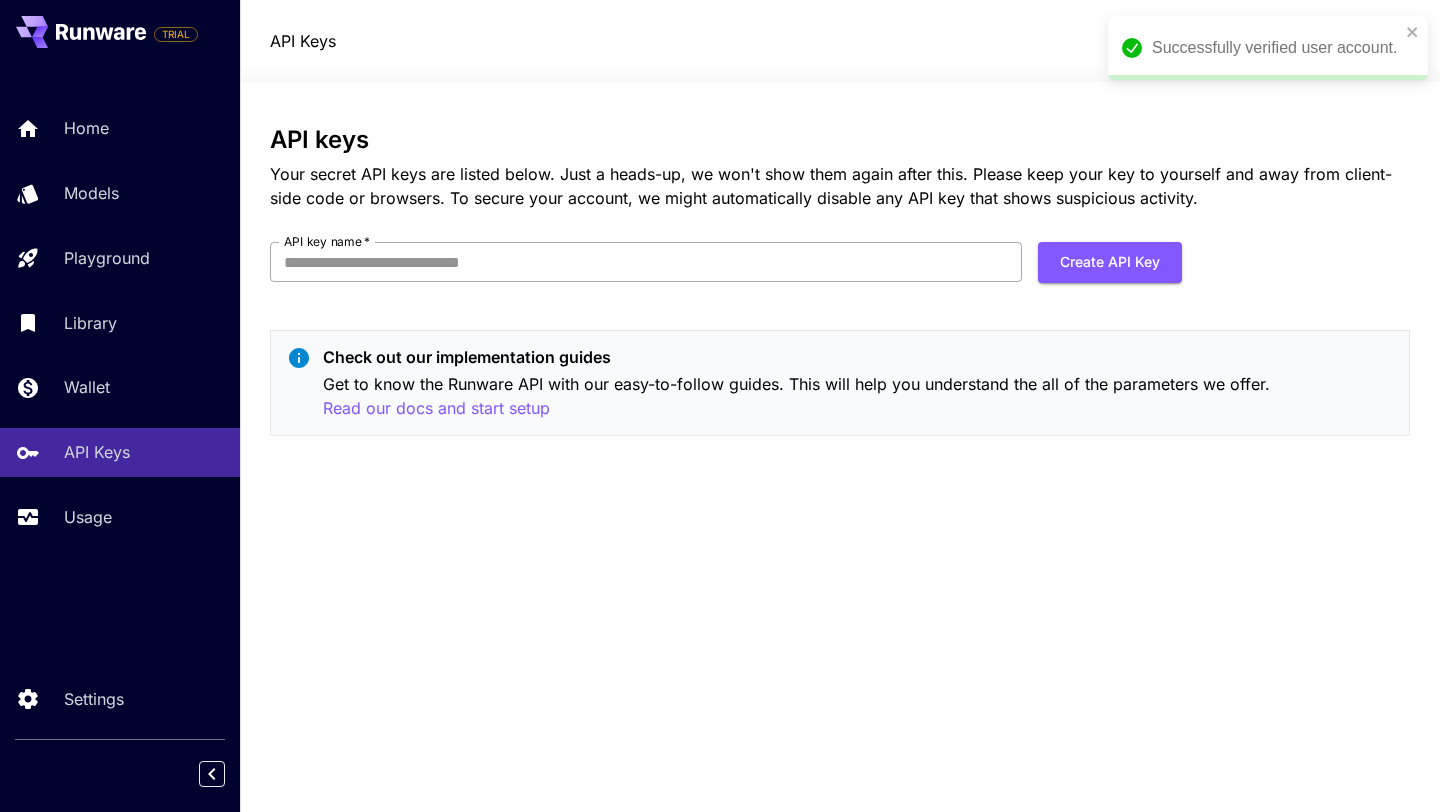 click on "API key name   *" at bounding box center [646, 262] 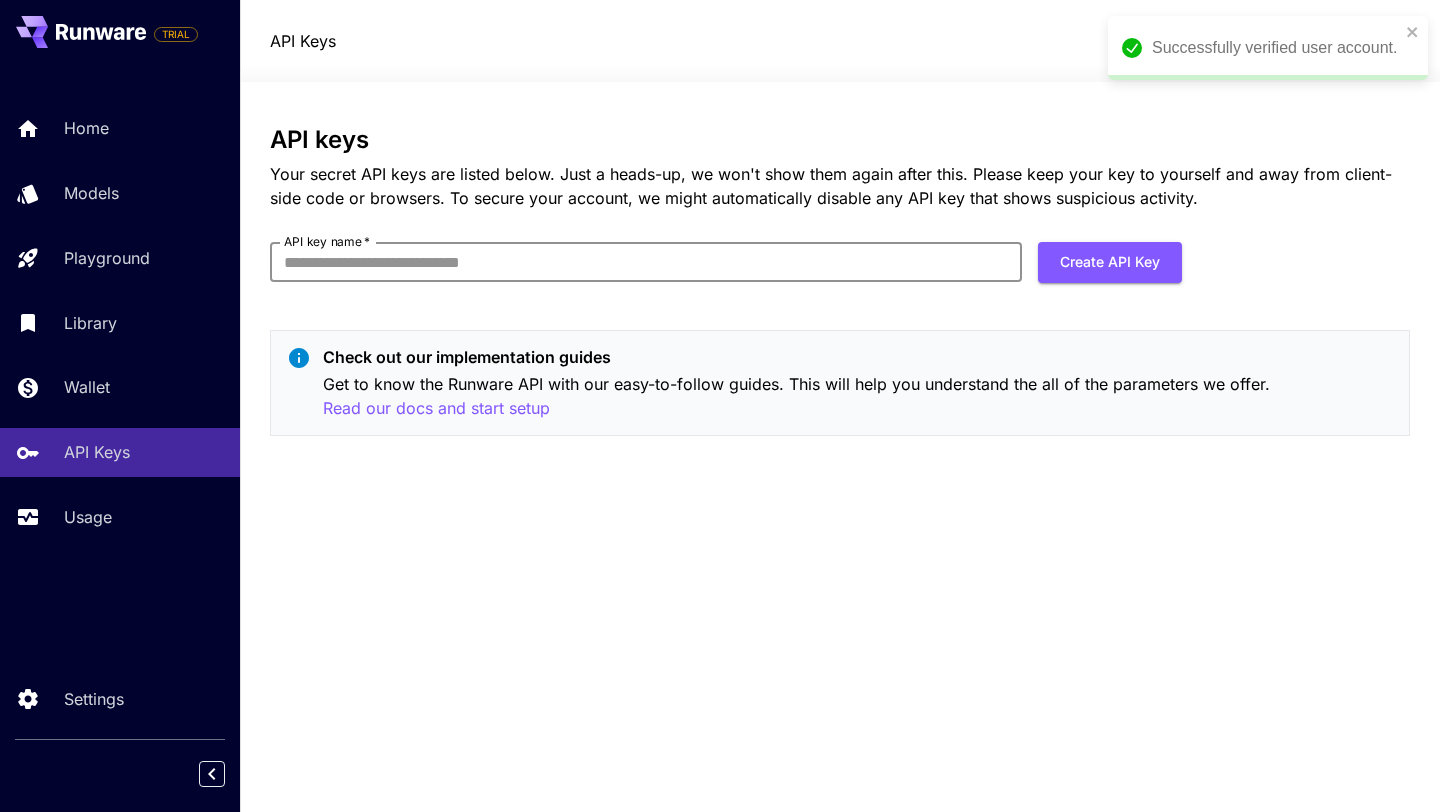 type on "**********" 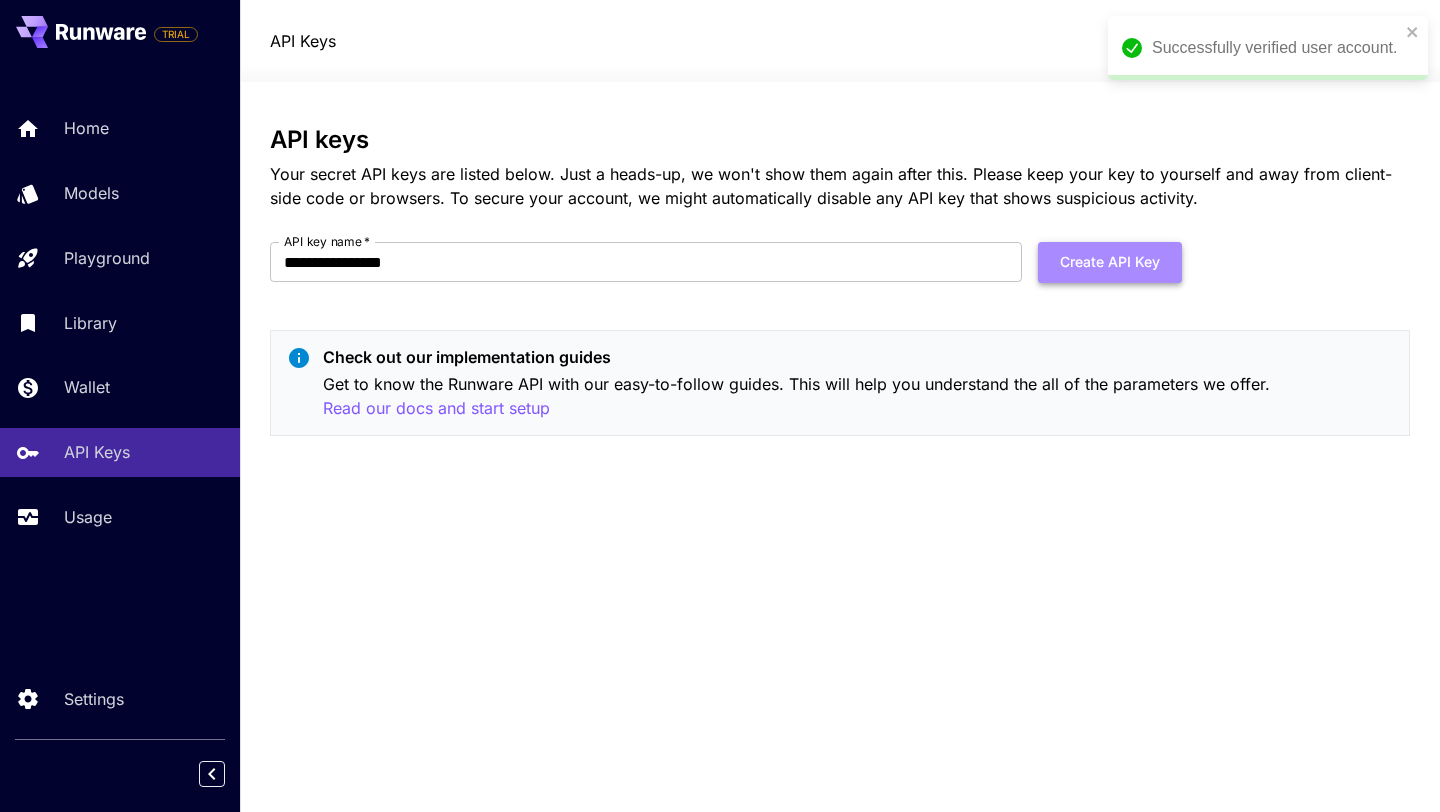 click on "Create API Key" at bounding box center (1110, 262) 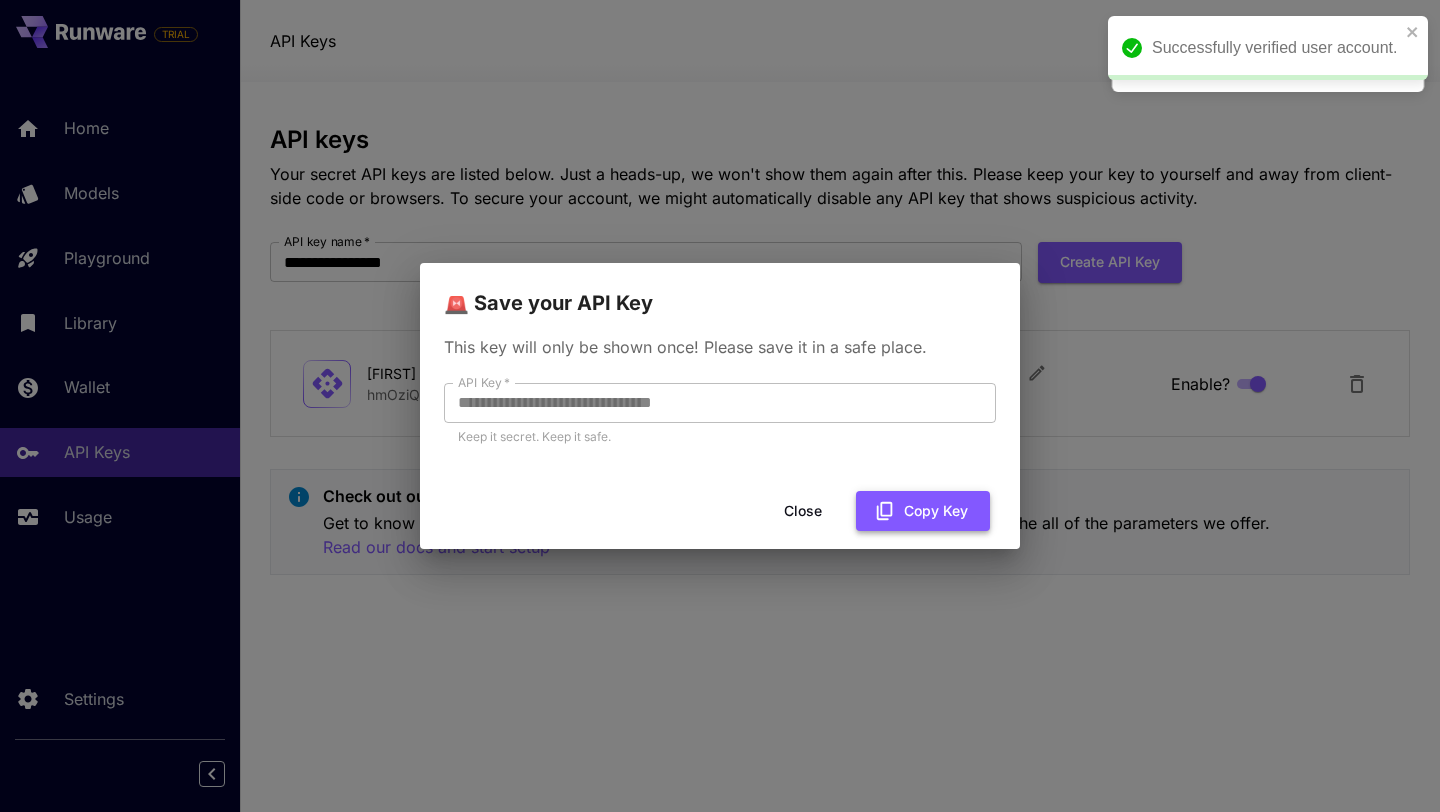 click on "Copy Key" at bounding box center (923, 511) 